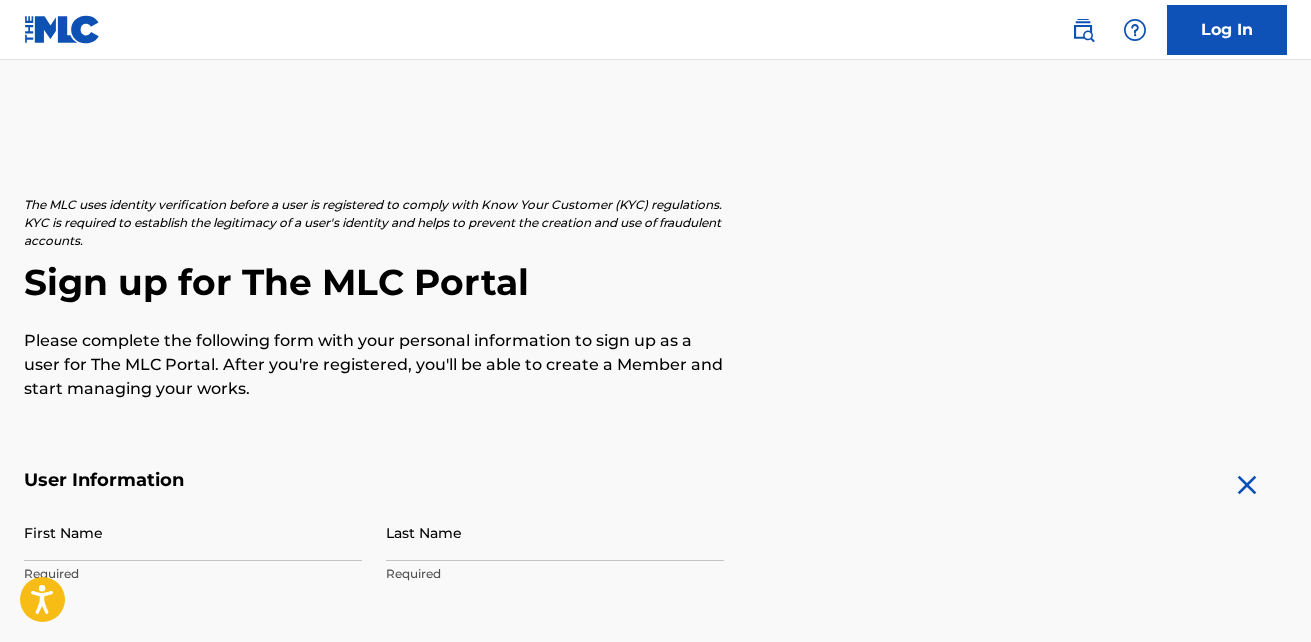 scroll, scrollTop: 0, scrollLeft: 0, axis: both 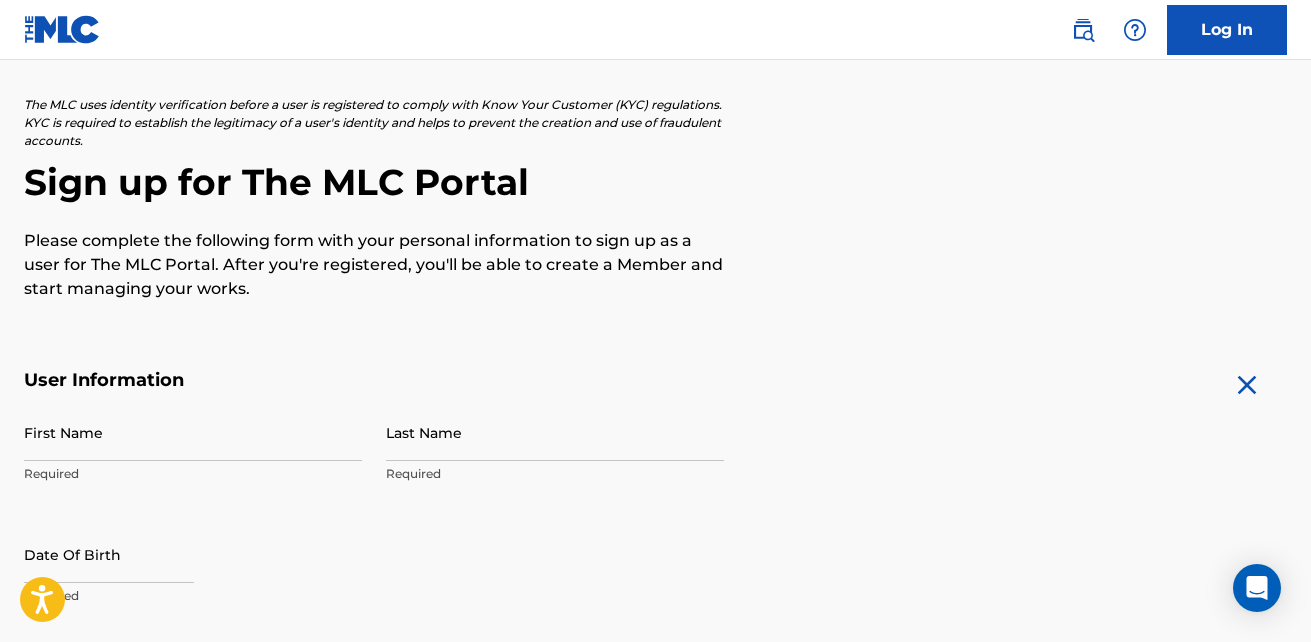 click at bounding box center [1247, 385] 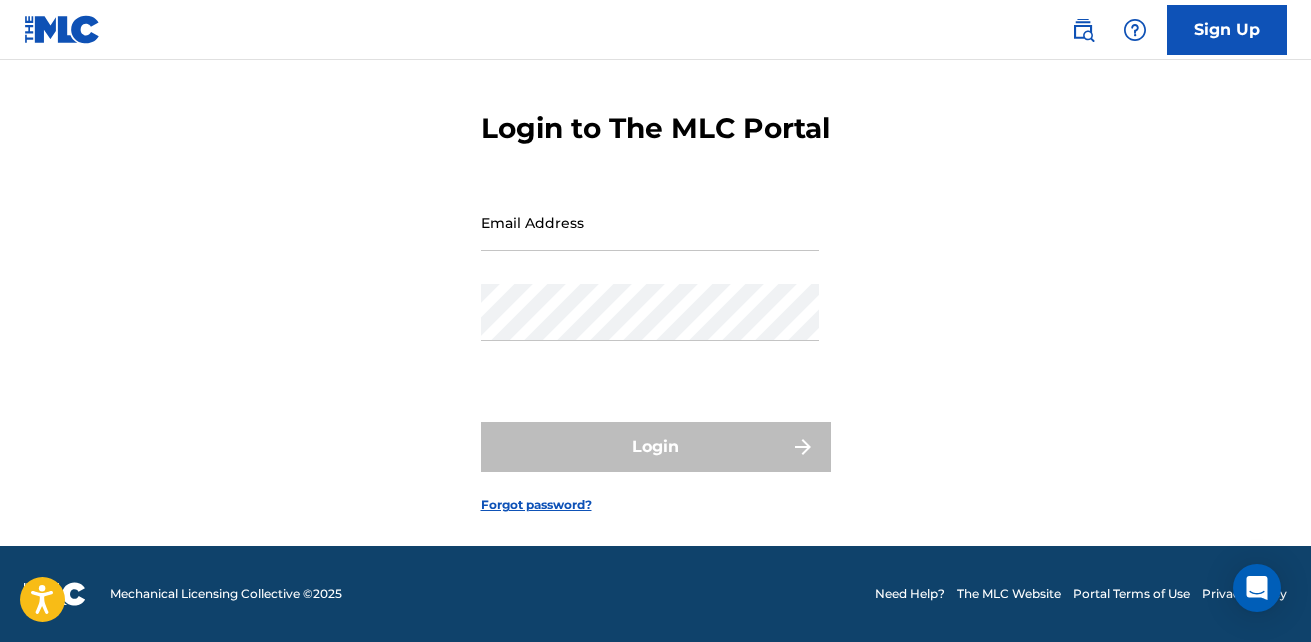 scroll, scrollTop: 0, scrollLeft: 0, axis: both 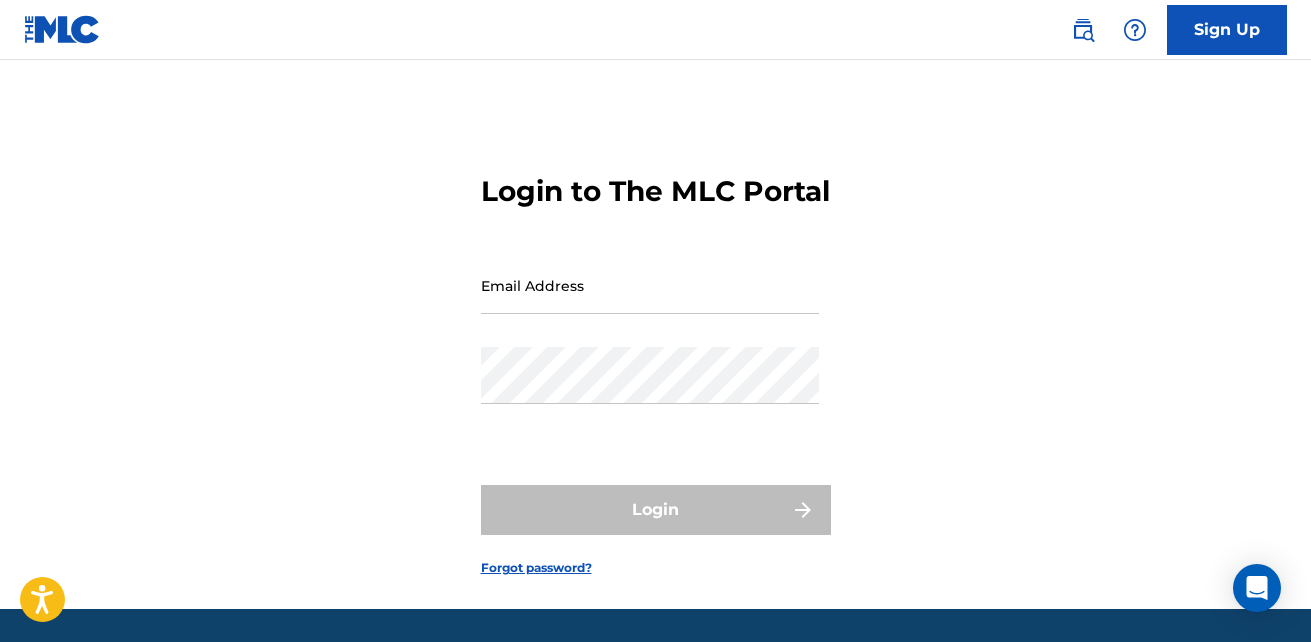 type on "[EMAIL_ADDRESS][DOMAIN_NAME]" 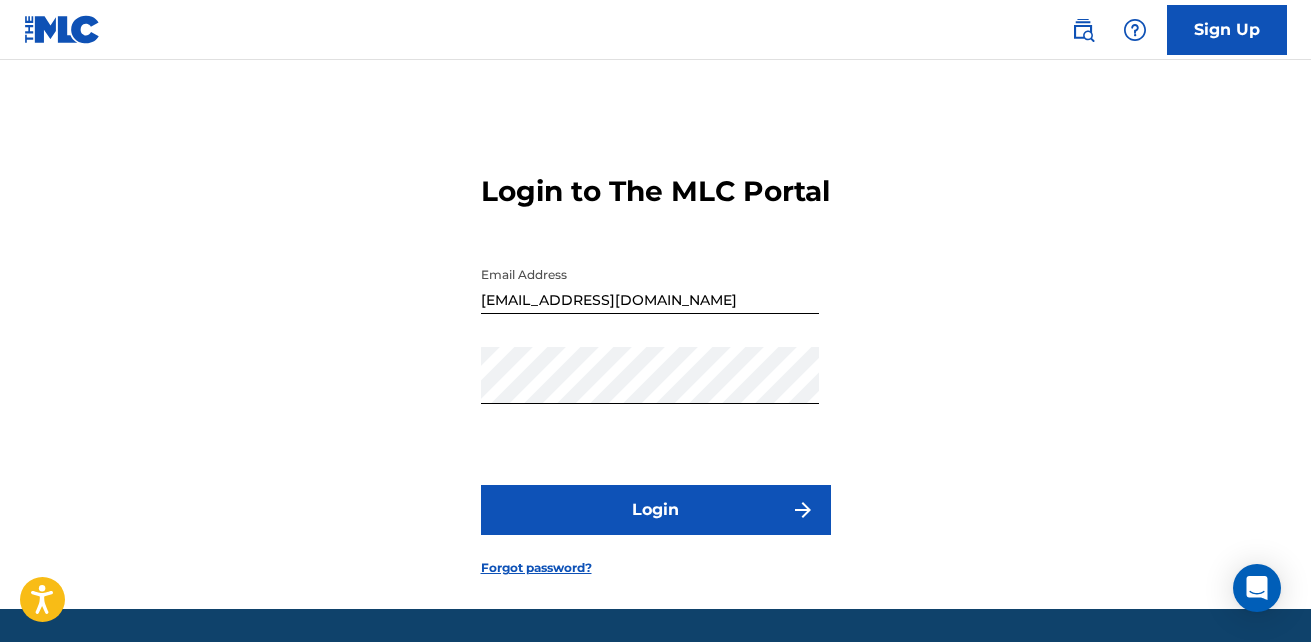 click on "Login" at bounding box center (656, 510) 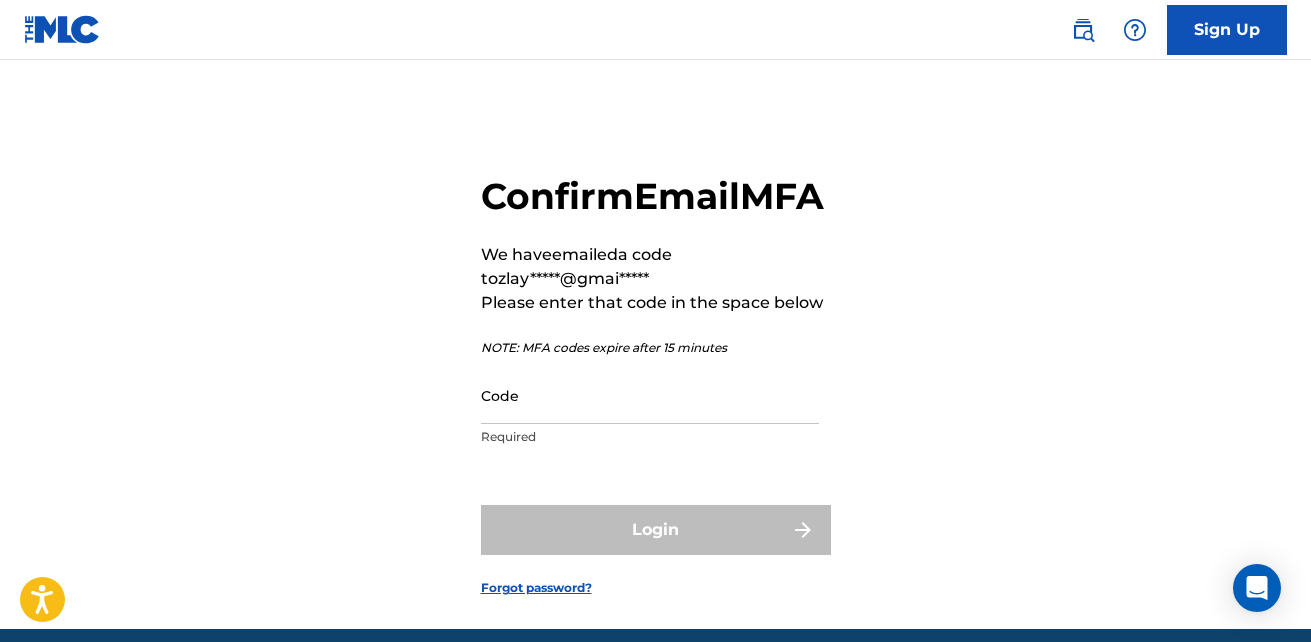 click on "Code" at bounding box center (650, 395) 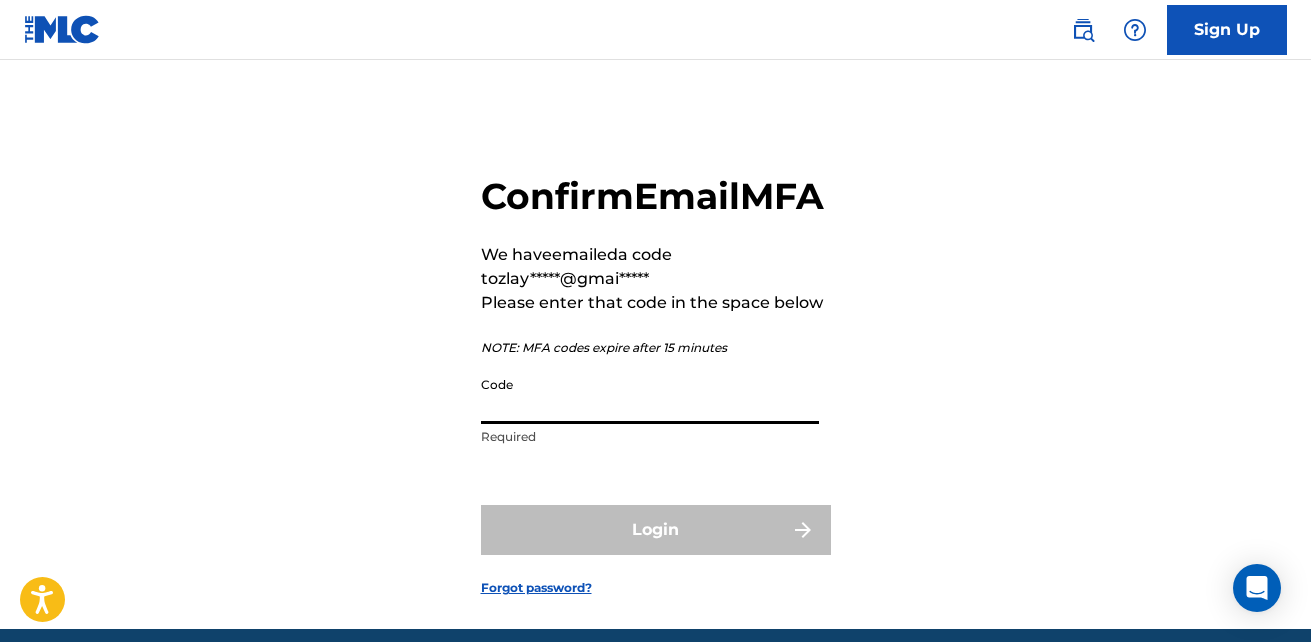 paste on "081875" 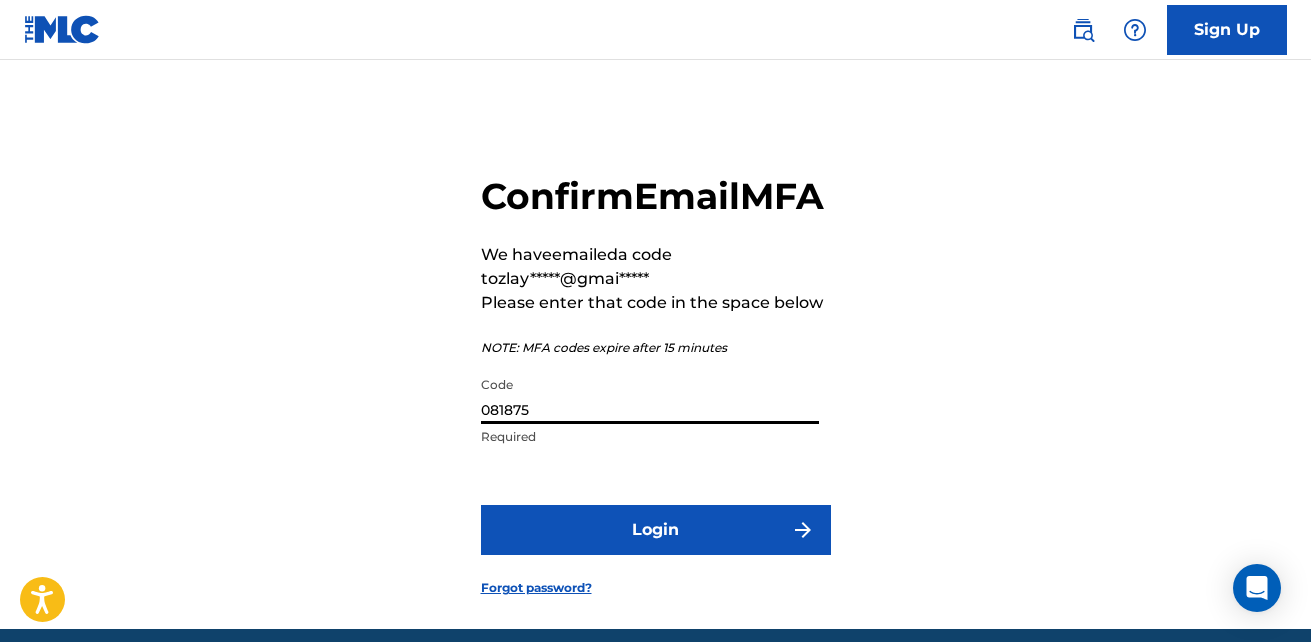 type on "081875" 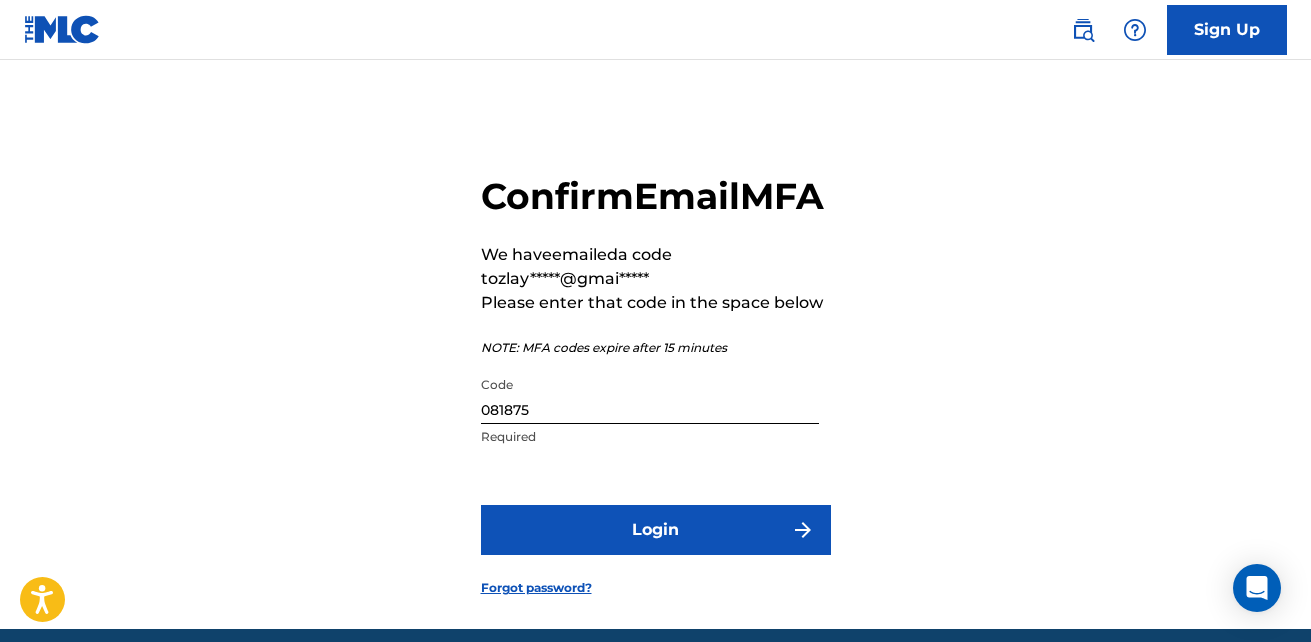 click on "Login" at bounding box center (656, 530) 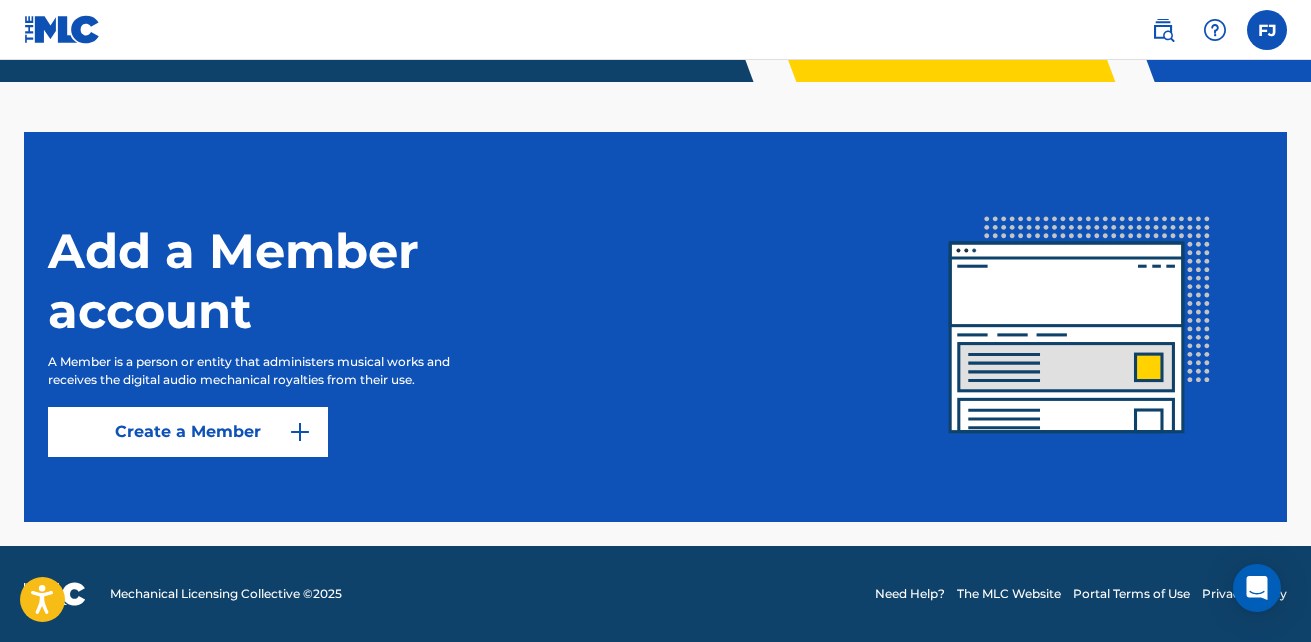 scroll, scrollTop: 0, scrollLeft: 0, axis: both 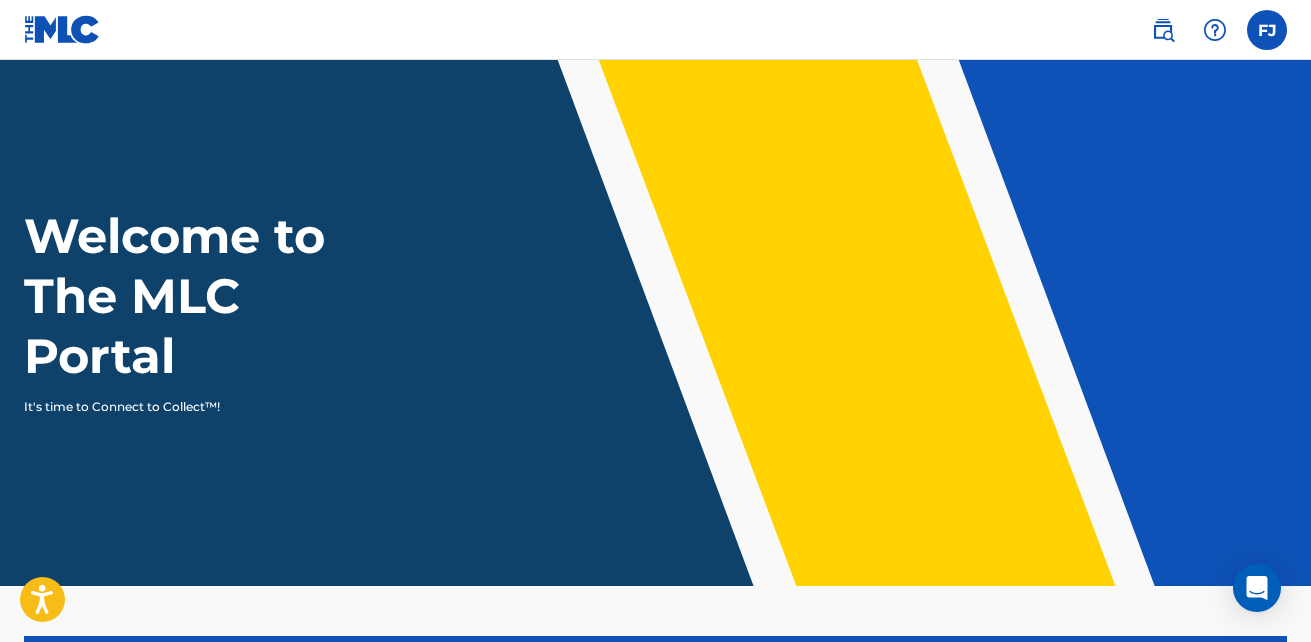 click at bounding box center (1163, 30) 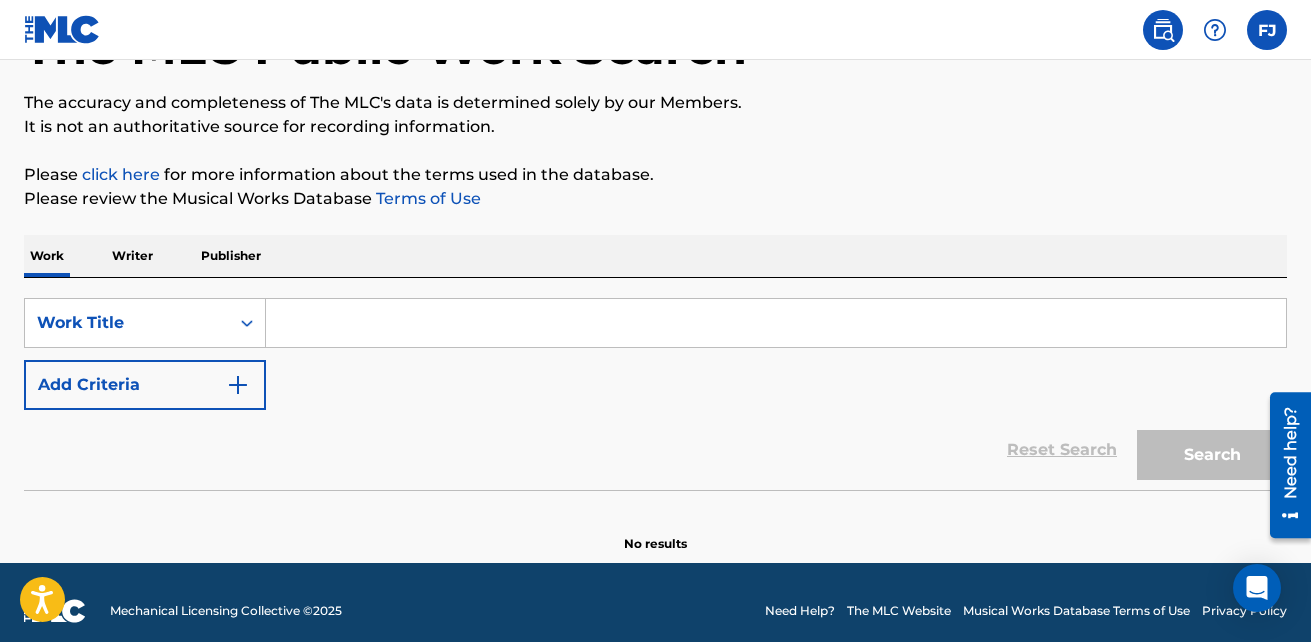 scroll, scrollTop: 164, scrollLeft: 0, axis: vertical 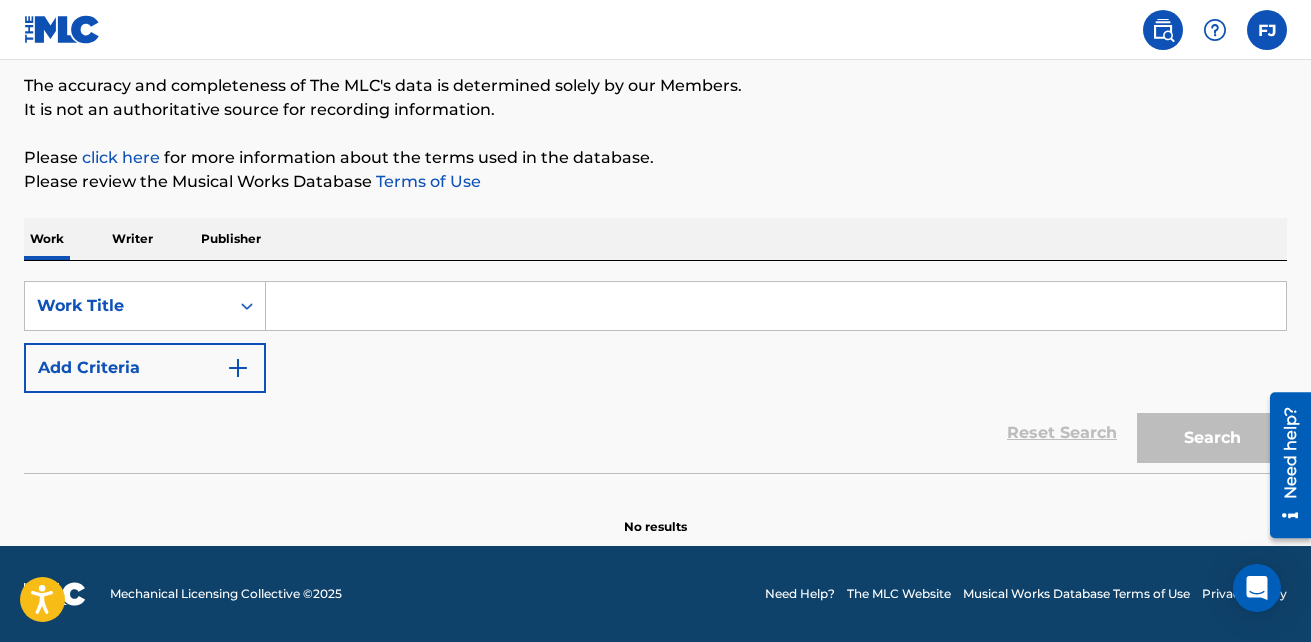 click on "Writer" at bounding box center (132, 239) 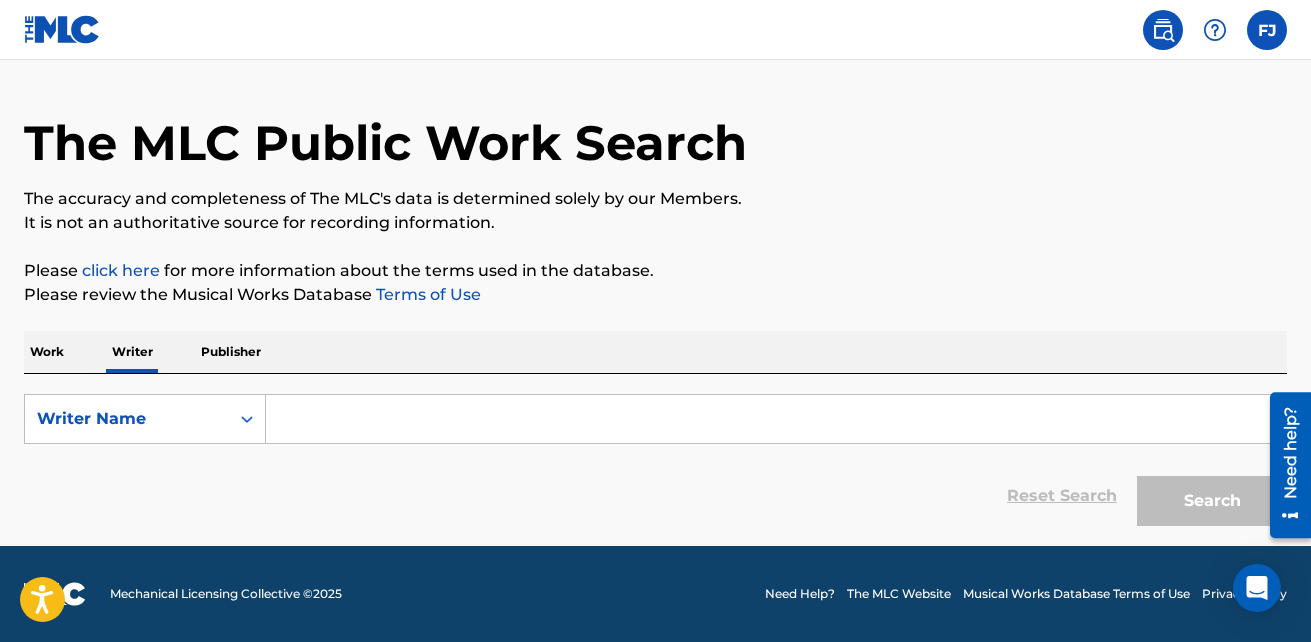 scroll, scrollTop: 0, scrollLeft: 0, axis: both 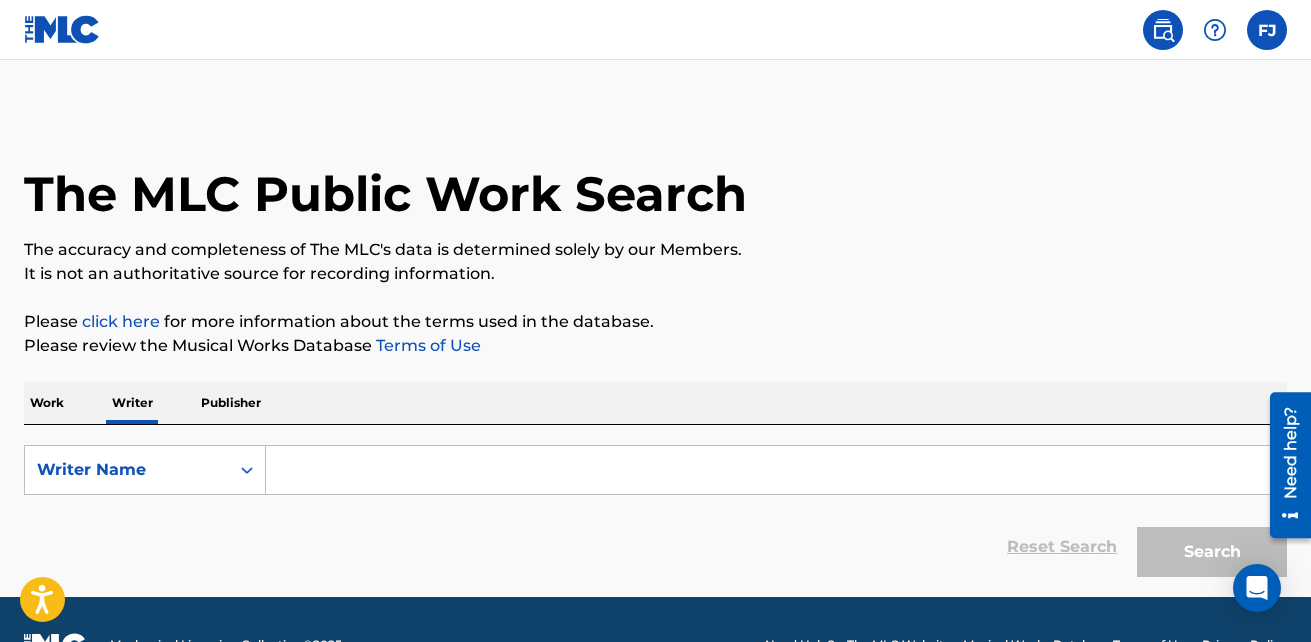 click on "Publisher" at bounding box center [231, 403] 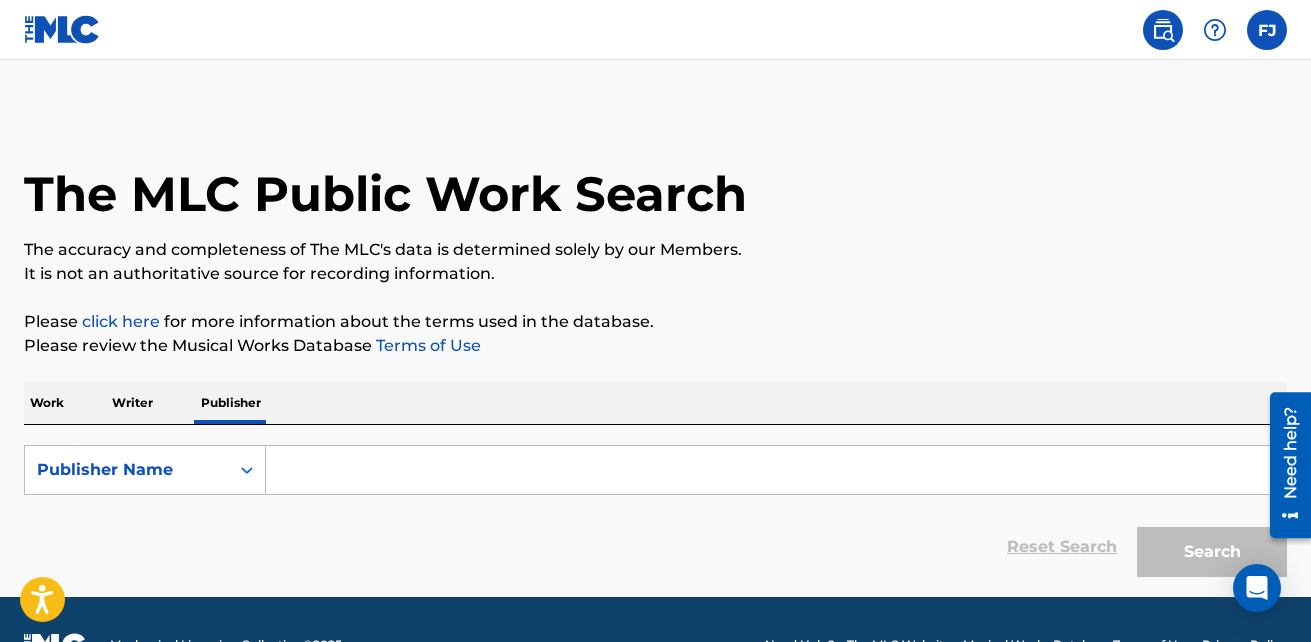 click at bounding box center (1267, 30) 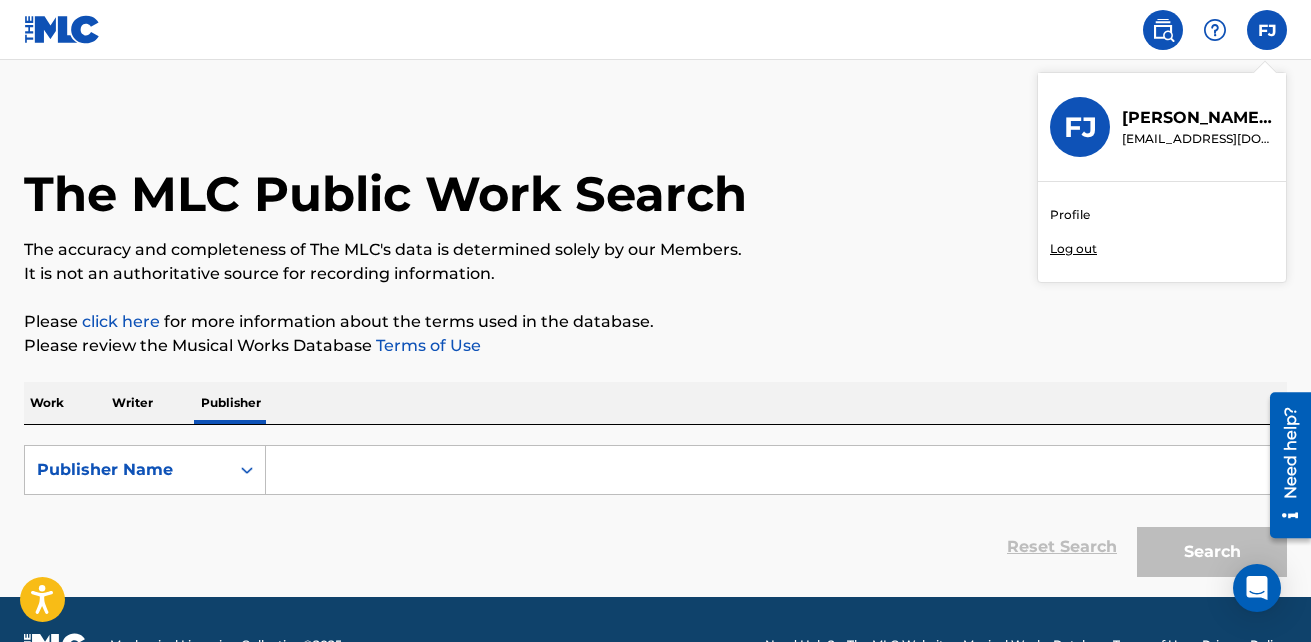 click on "Profile" at bounding box center [1070, 215] 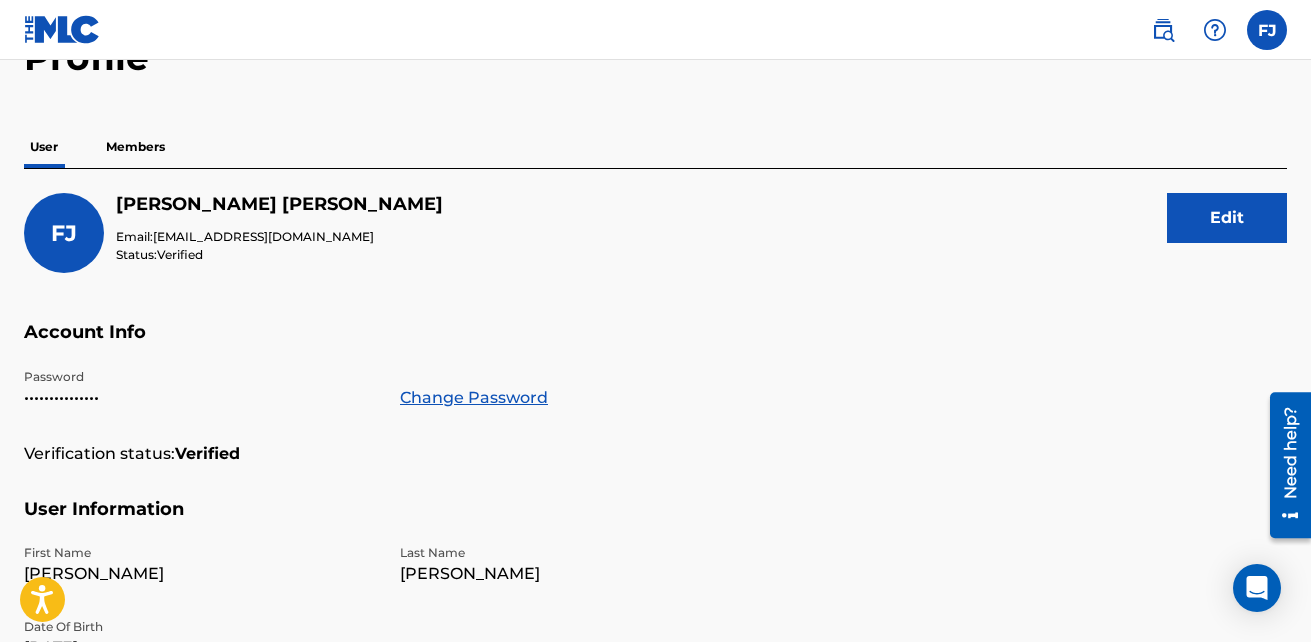 scroll, scrollTop: 4, scrollLeft: 0, axis: vertical 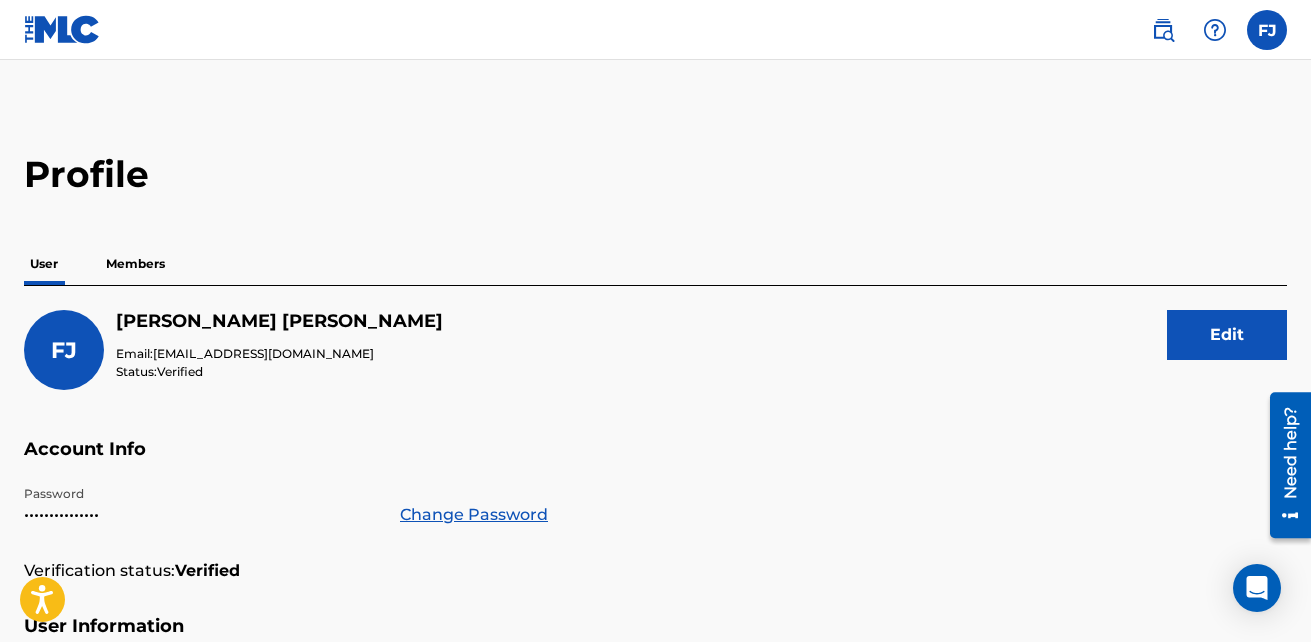 click on "Members" at bounding box center (135, 264) 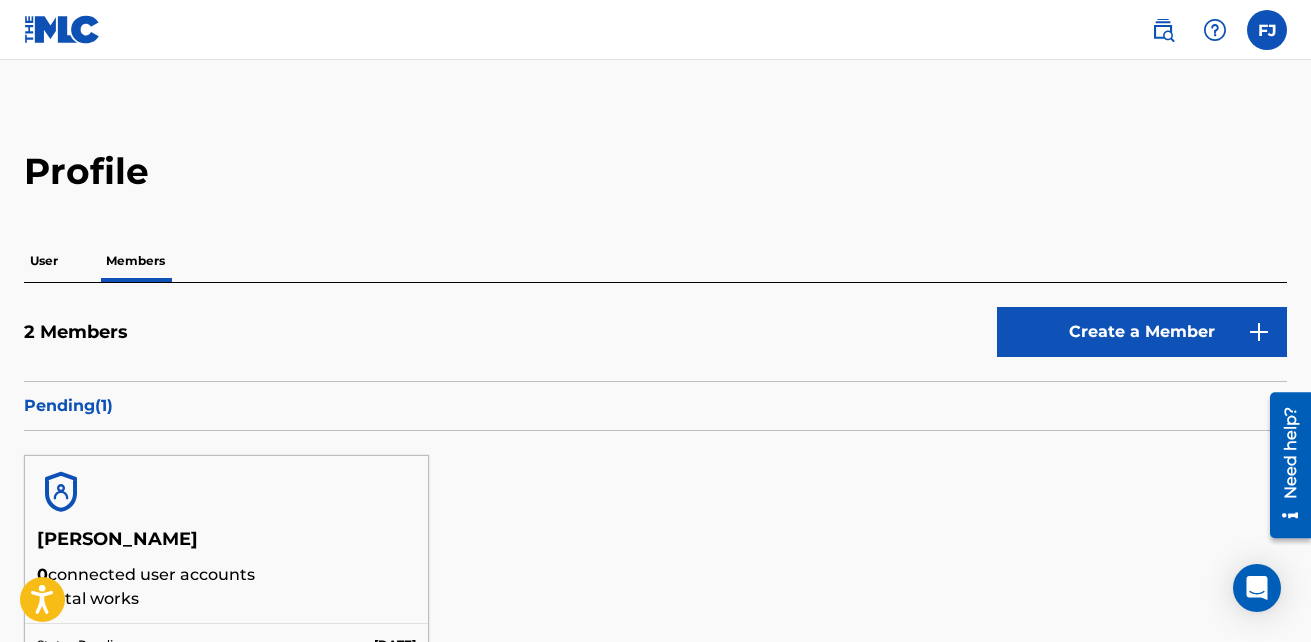 scroll, scrollTop: 0, scrollLeft: 0, axis: both 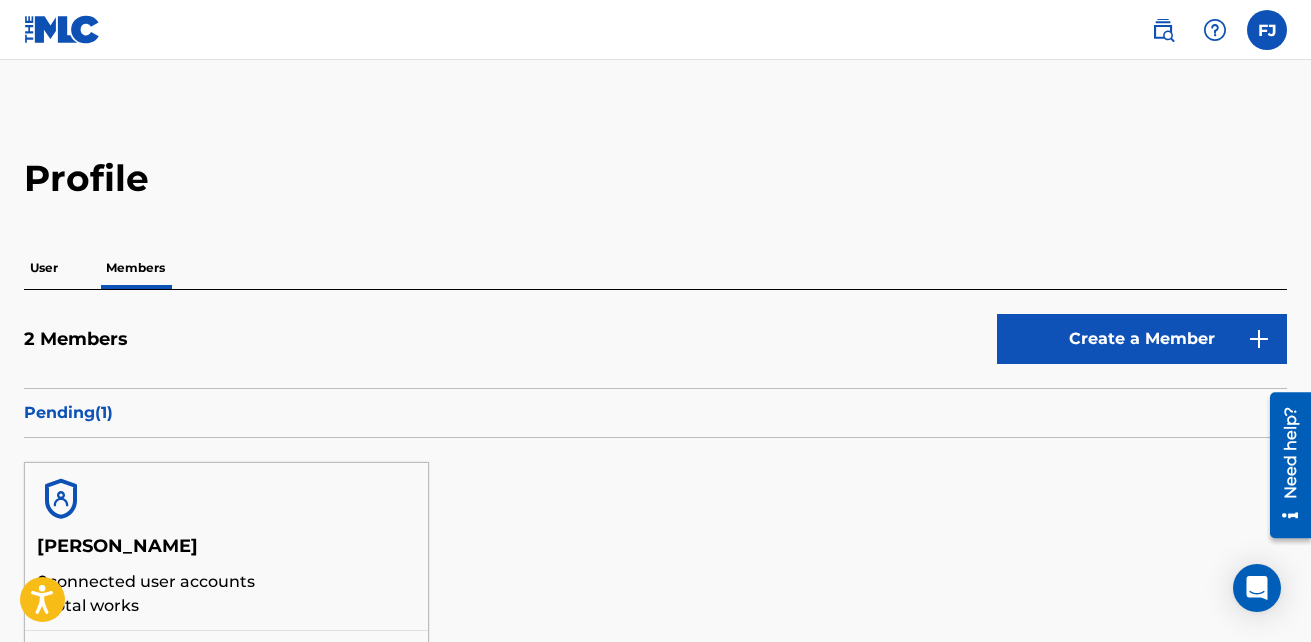 click on "Need help?" at bounding box center (1290, 452) 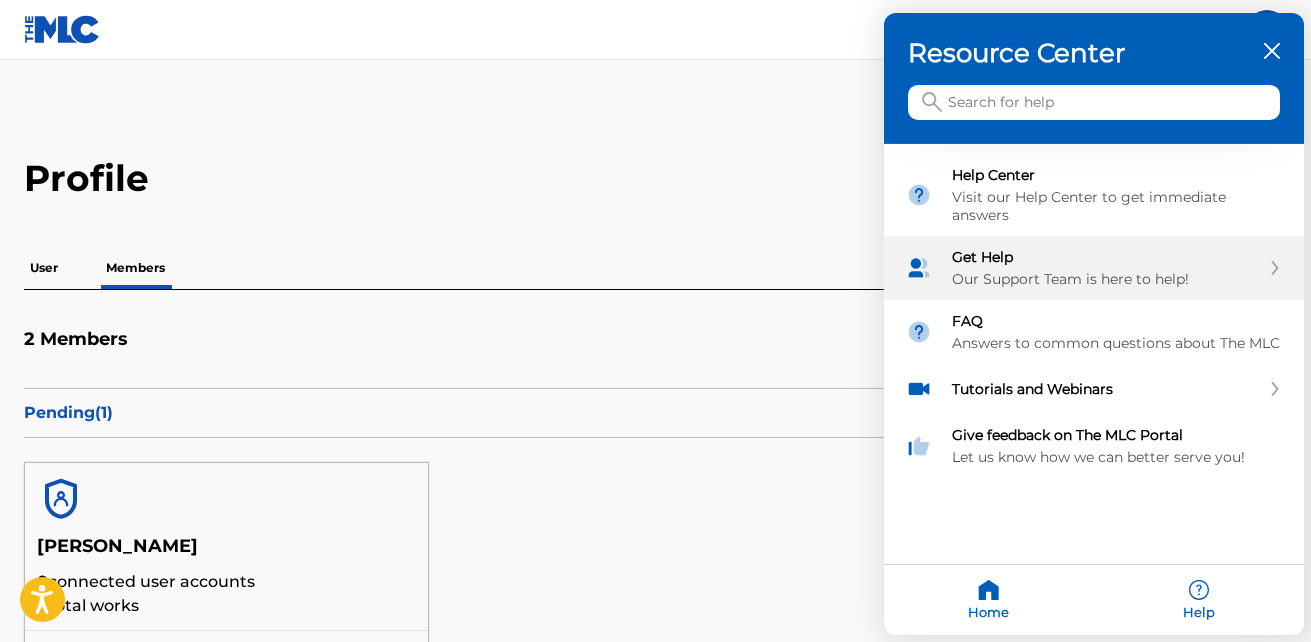 click on "Our Support Team is here to help!" at bounding box center [1106, 279] 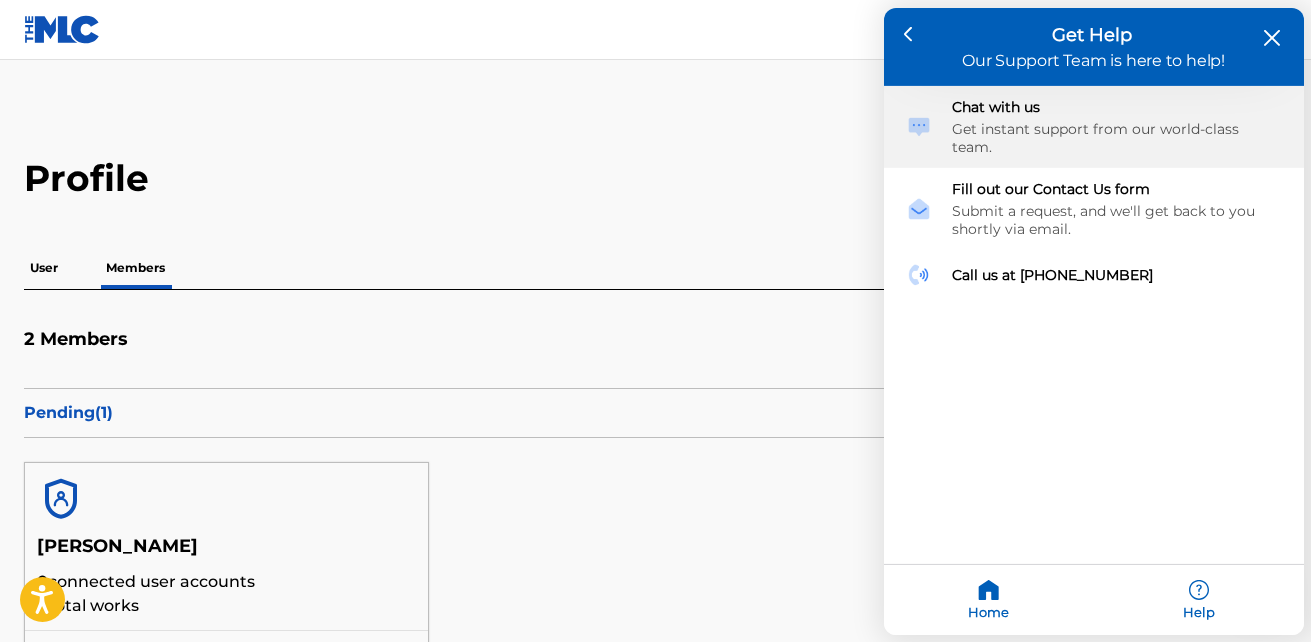 click on "Get instant support from our world-class team." at bounding box center [1117, 138] 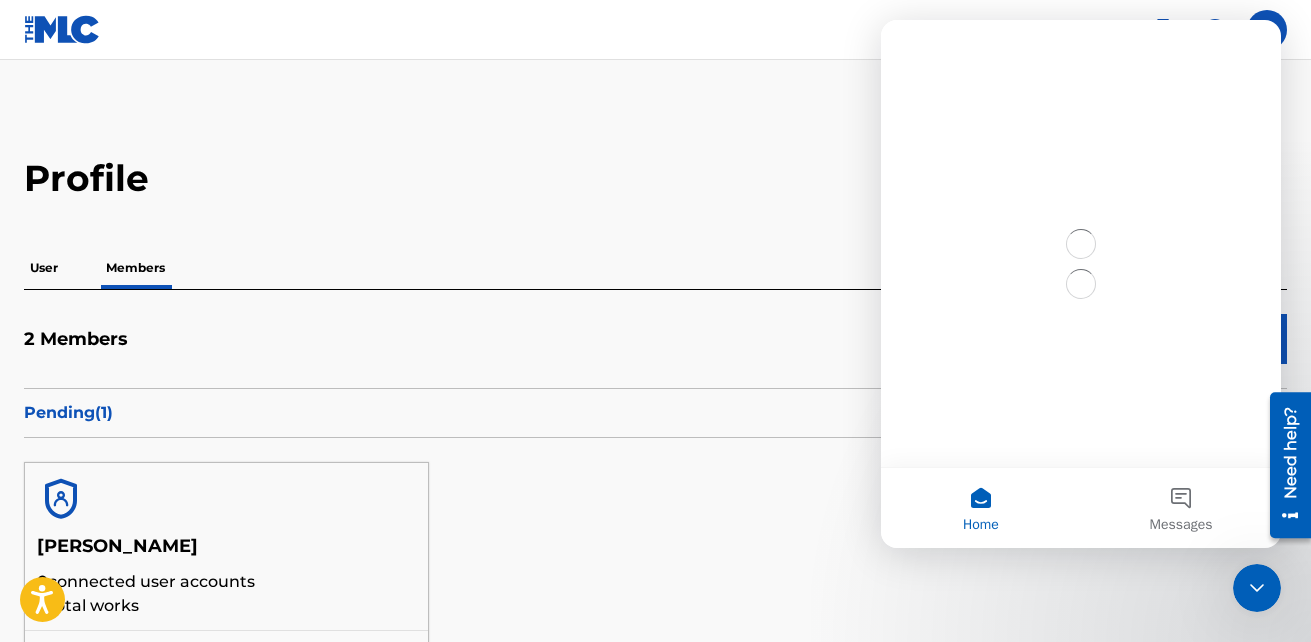 scroll, scrollTop: 0, scrollLeft: 0, axis: both 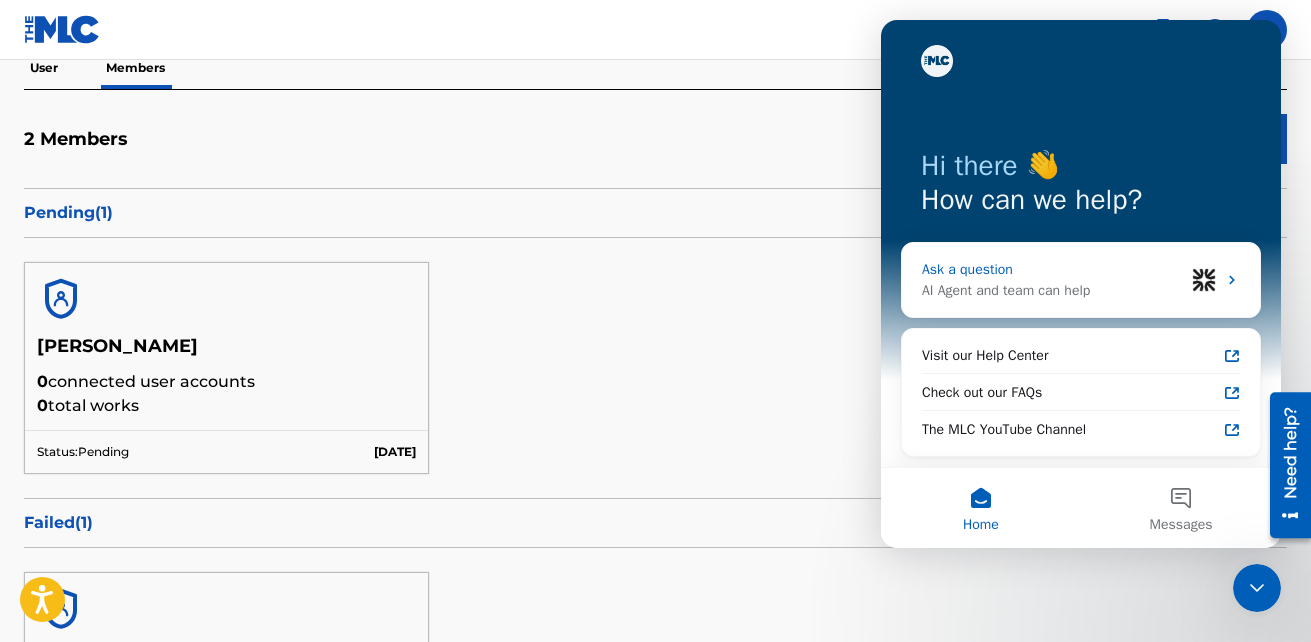 click on "AI Agent and team can help" at bounding box center [1053, 290] 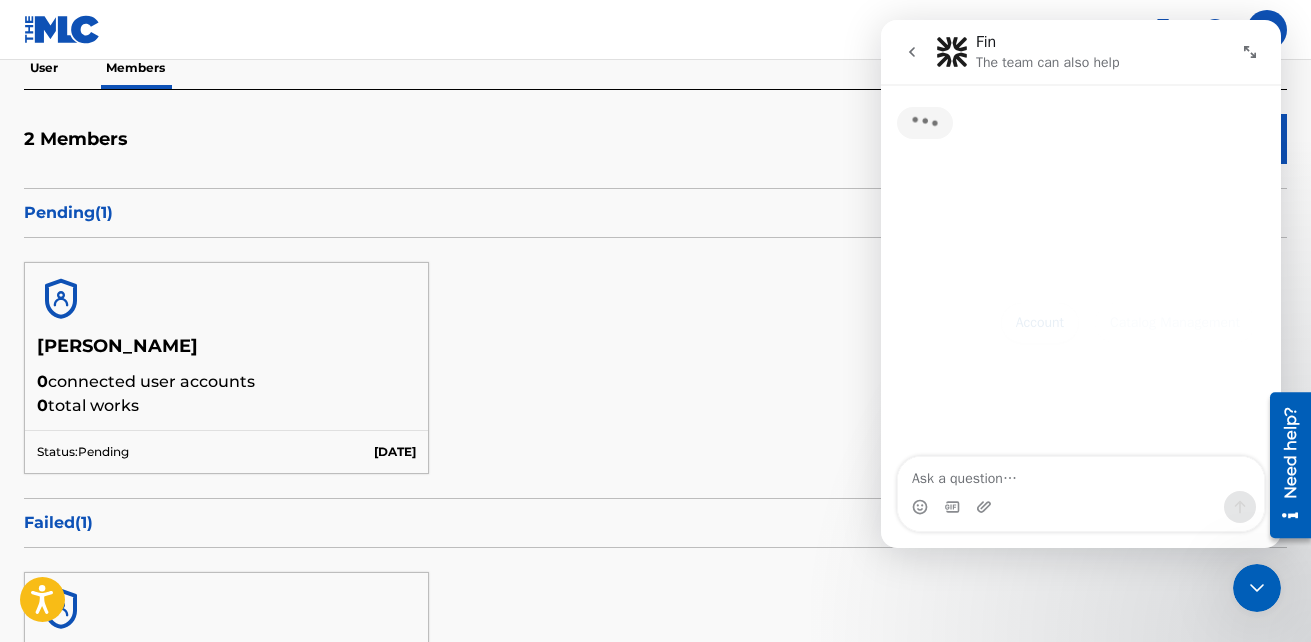 scroll, scrollTop: 0, scrollLeft: 0, axis: both 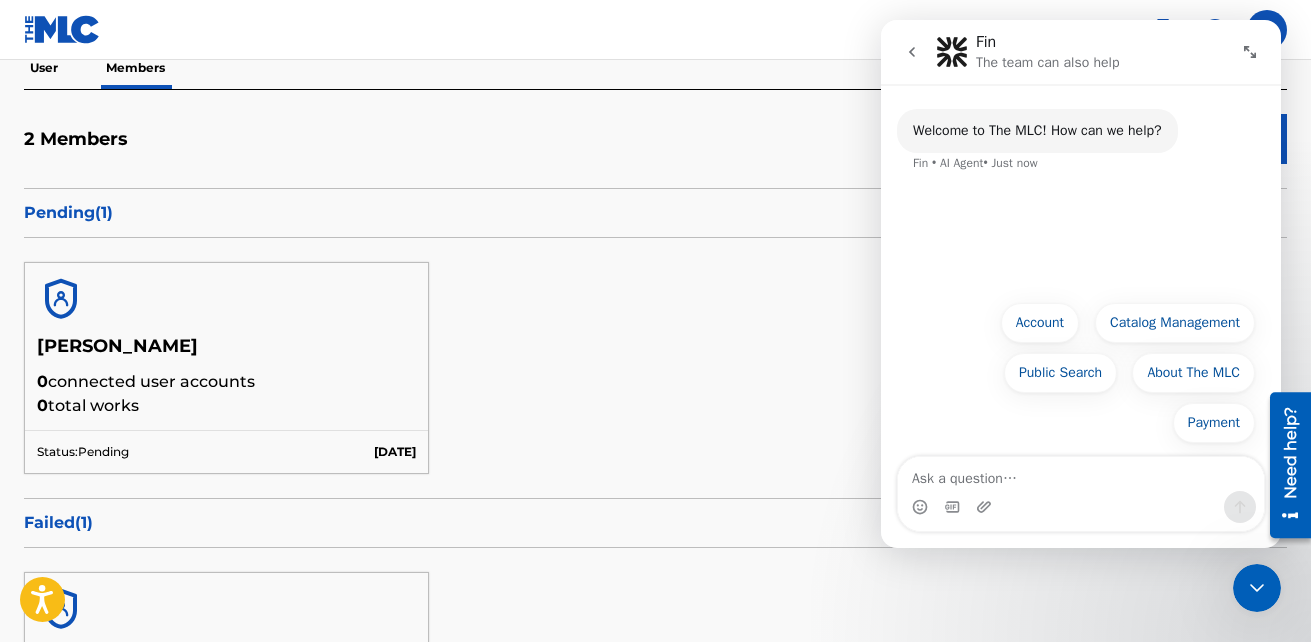 click at bounding box center [1081, 474] 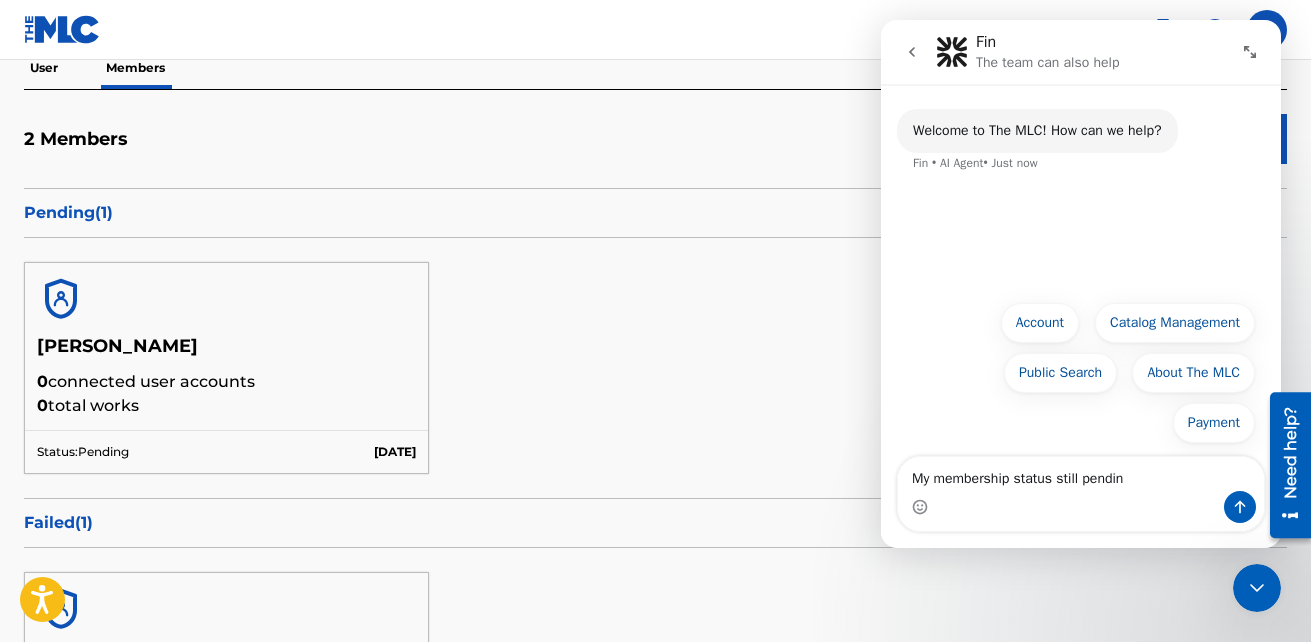 type on "My membership status still pending" 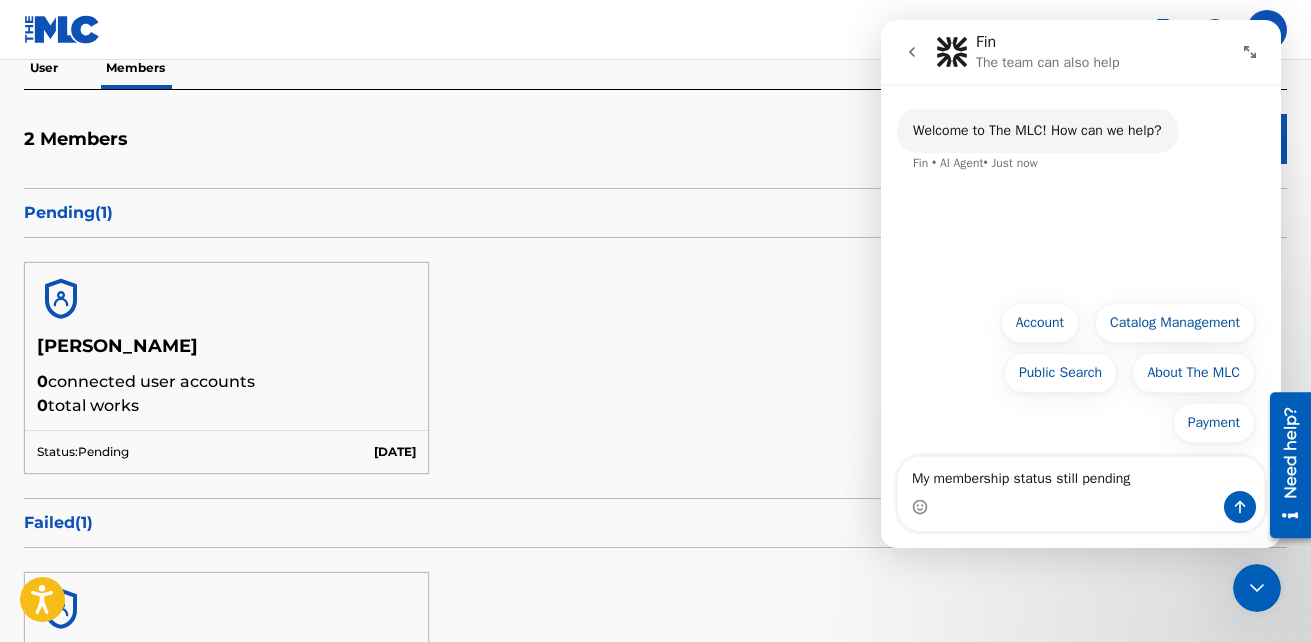 type 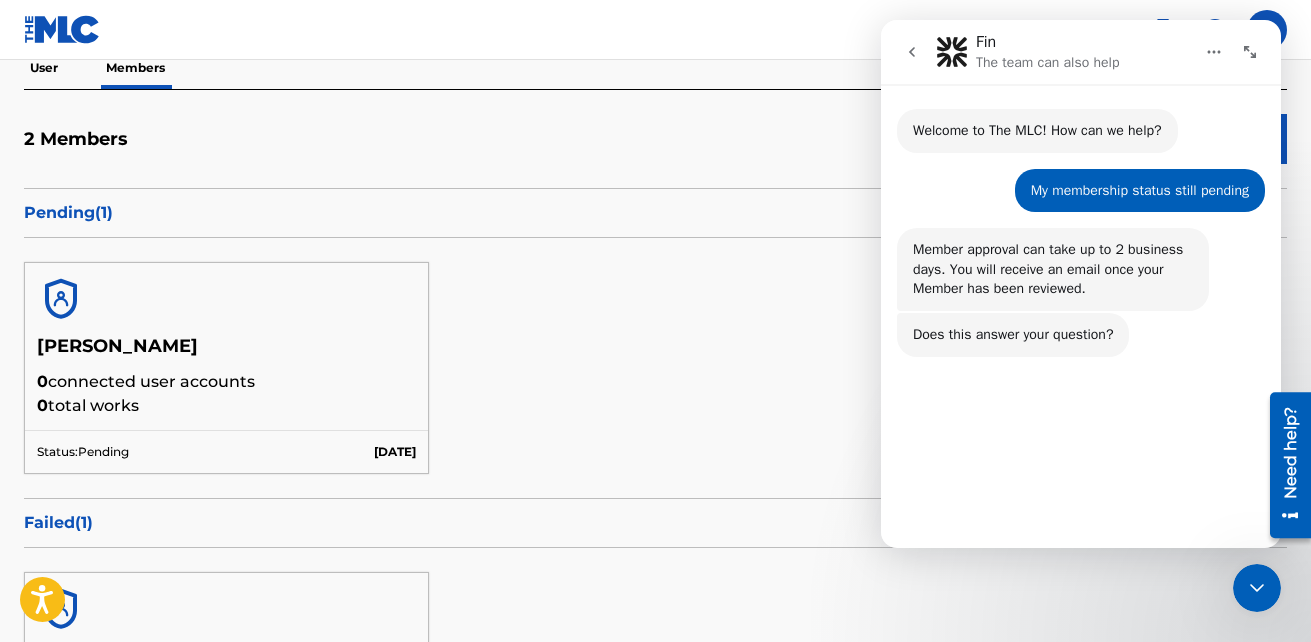 click on "No" at bounding box center [1231, 493] 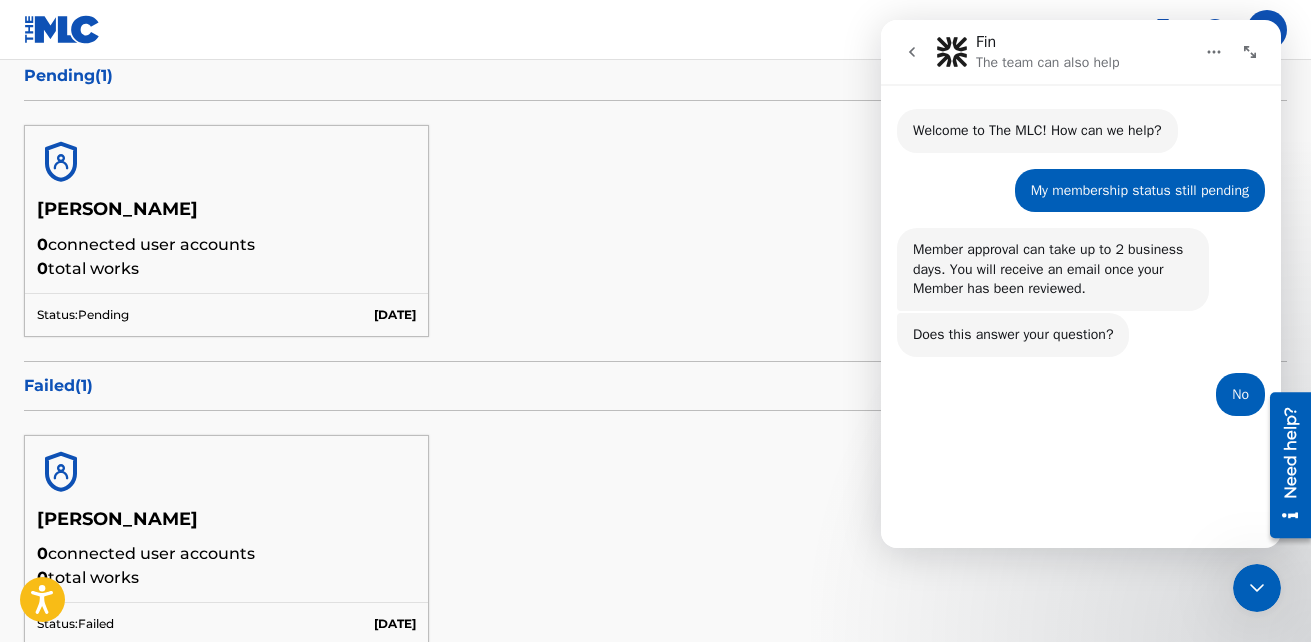 scroll, scrollTop: 400, scrollLeft: 0, axis: vertical 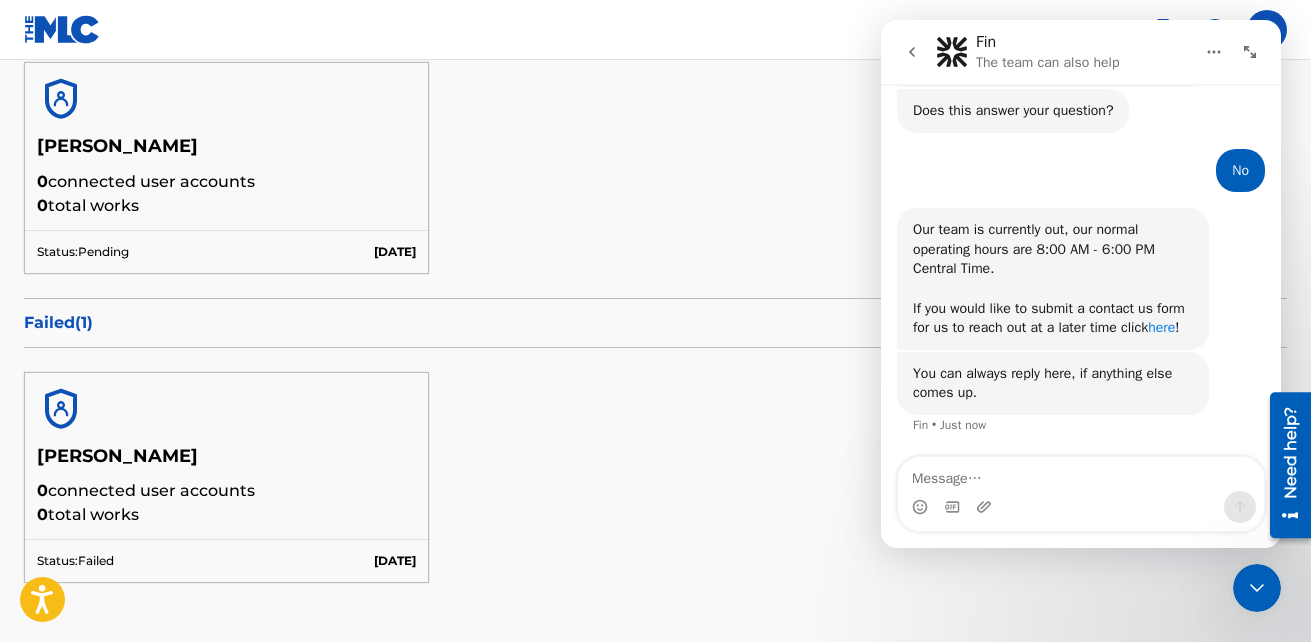 click on "here" at bounding box center (1161, 327) 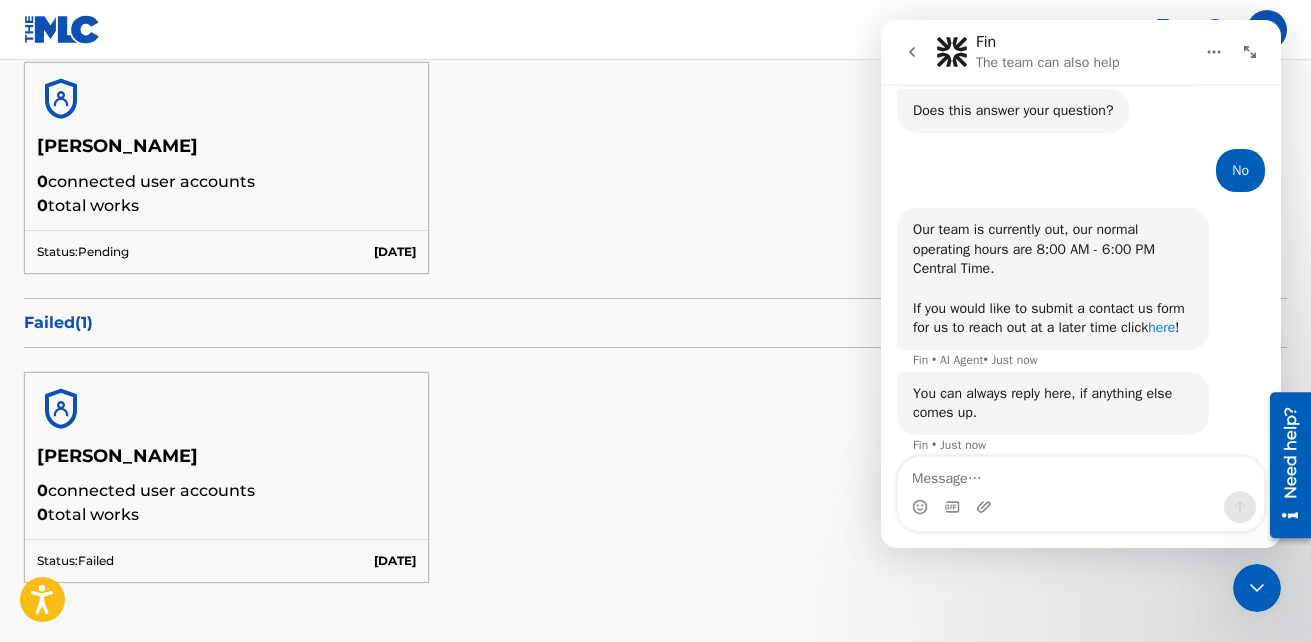 scroll, scrollTop: 244, scrollLeft: 0, axis: vertical 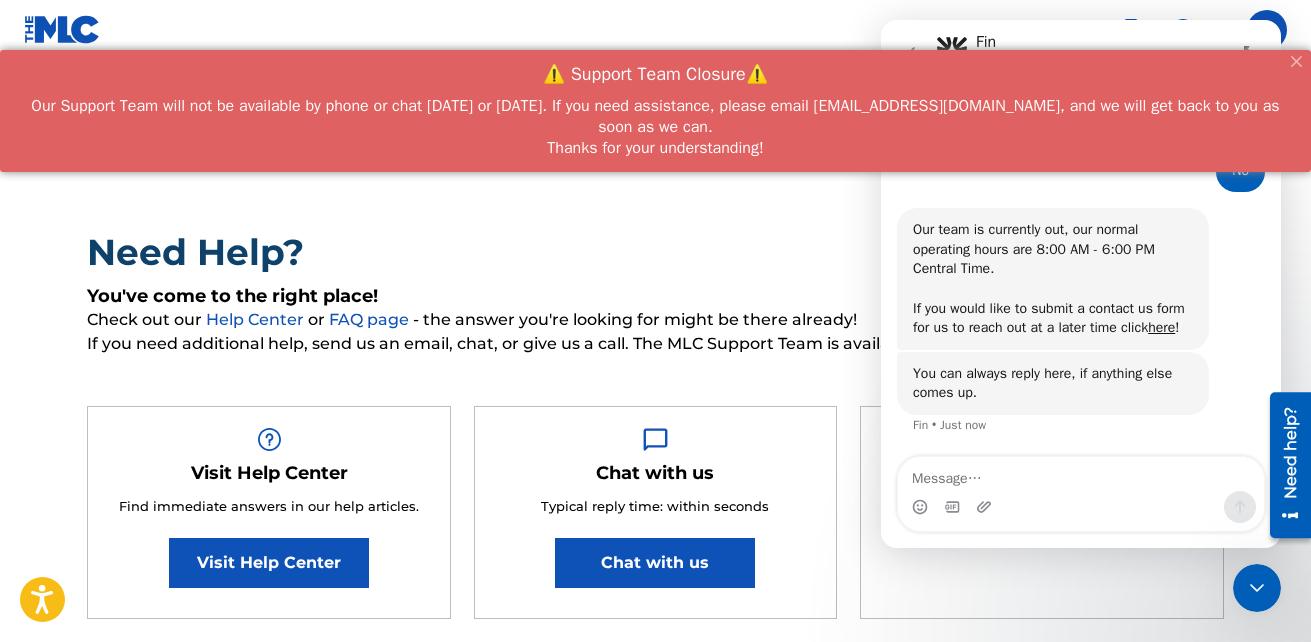click at bounding box center (1081, 474) 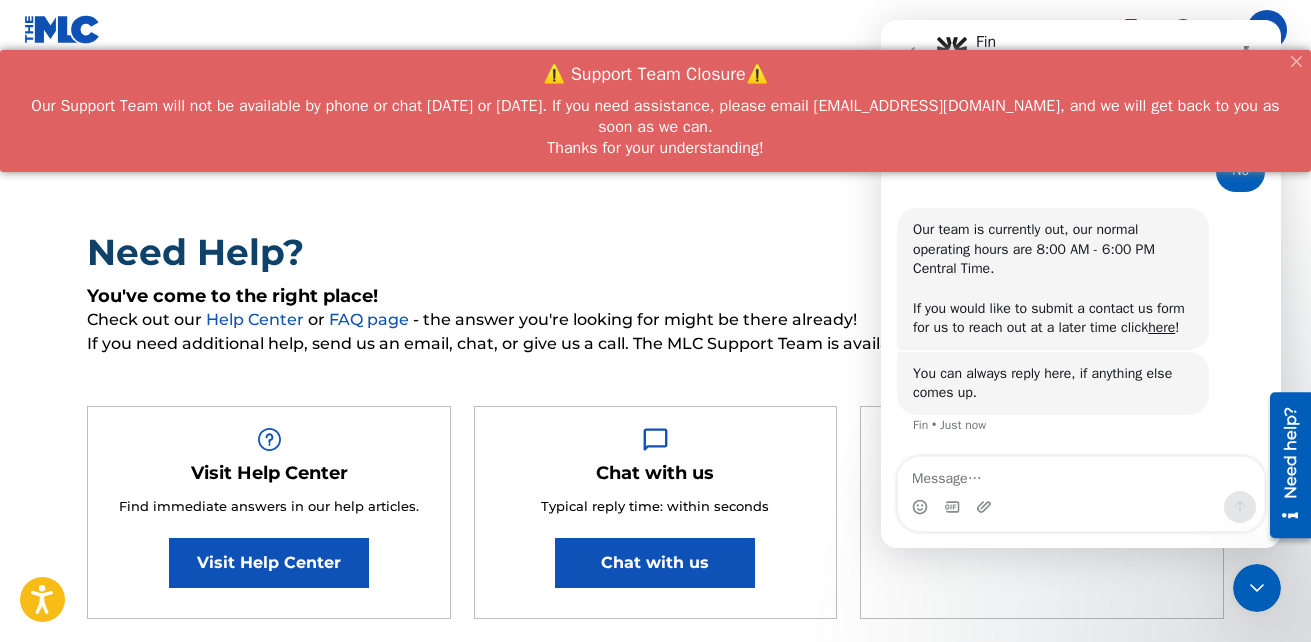 click at bounding box center (1081, 474) 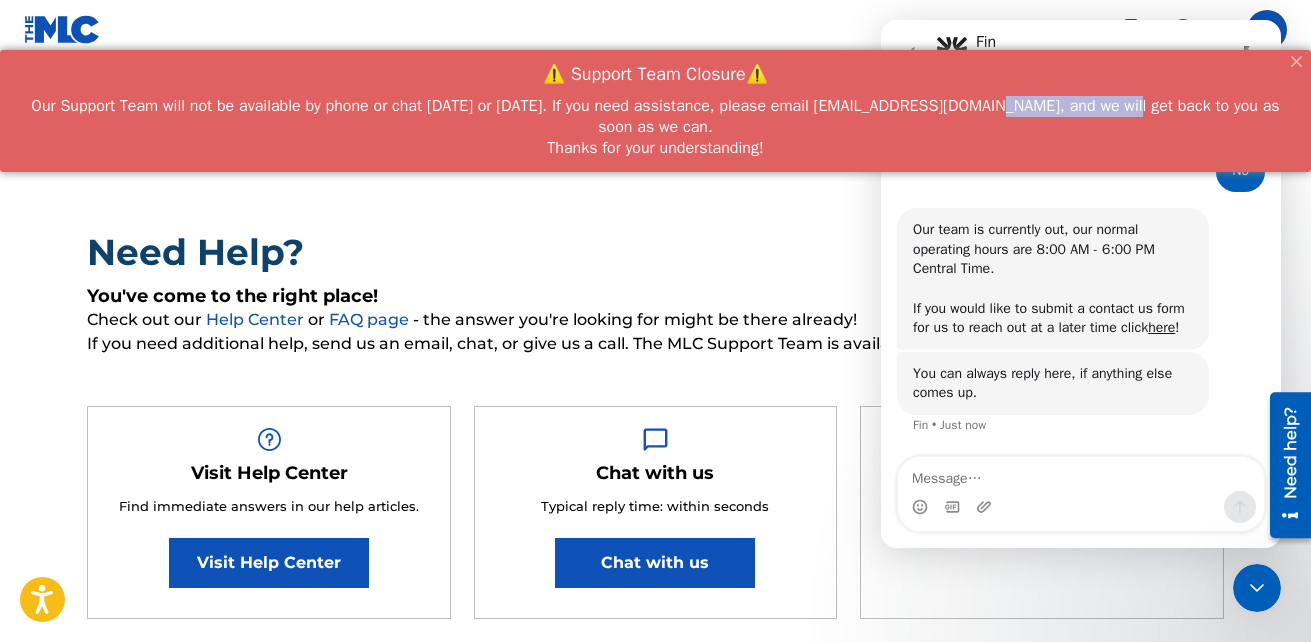drag, startPoint x: 1159, startPoint y: 113, endPoint x: 1002, endPoint y: 113, distance: 157 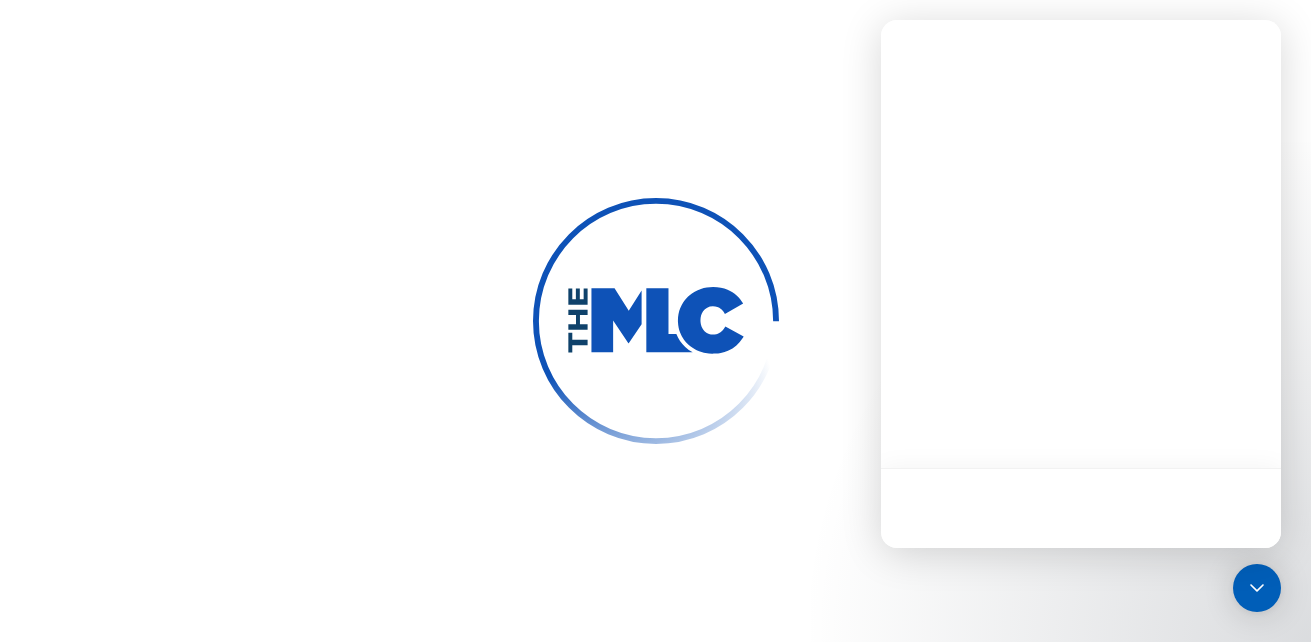 scroll, scrollTop: 0, scrollLeft: 0, axis: both 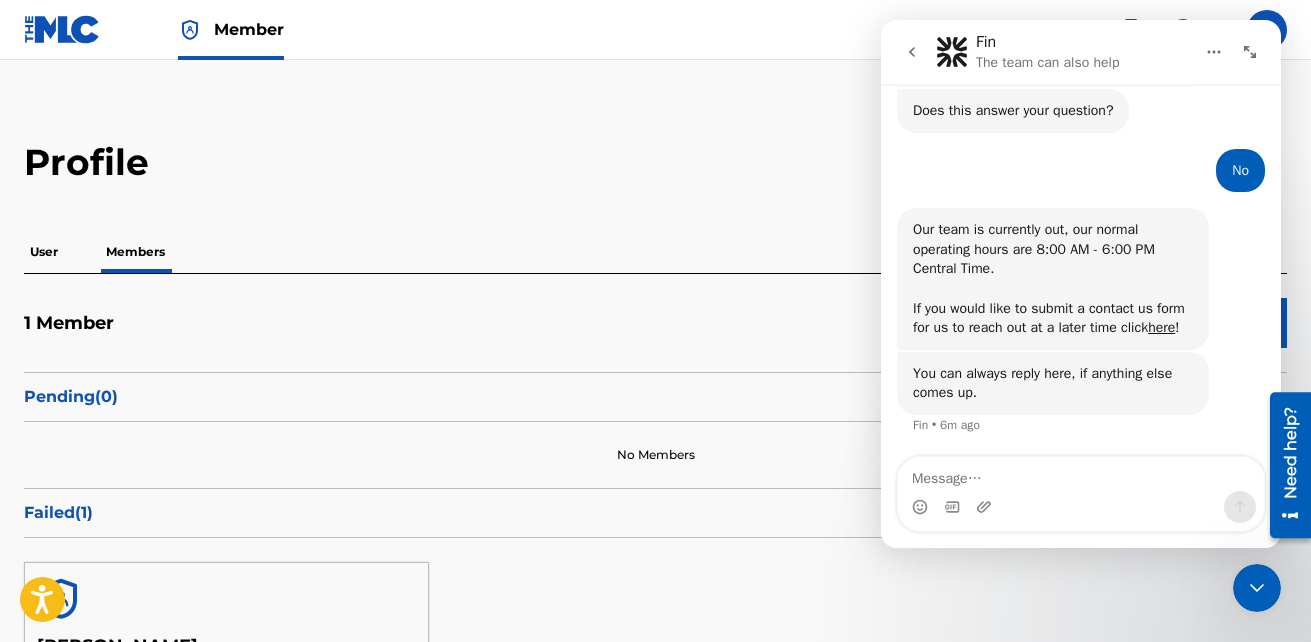 click on "No" at bounding box center (1240, 171) 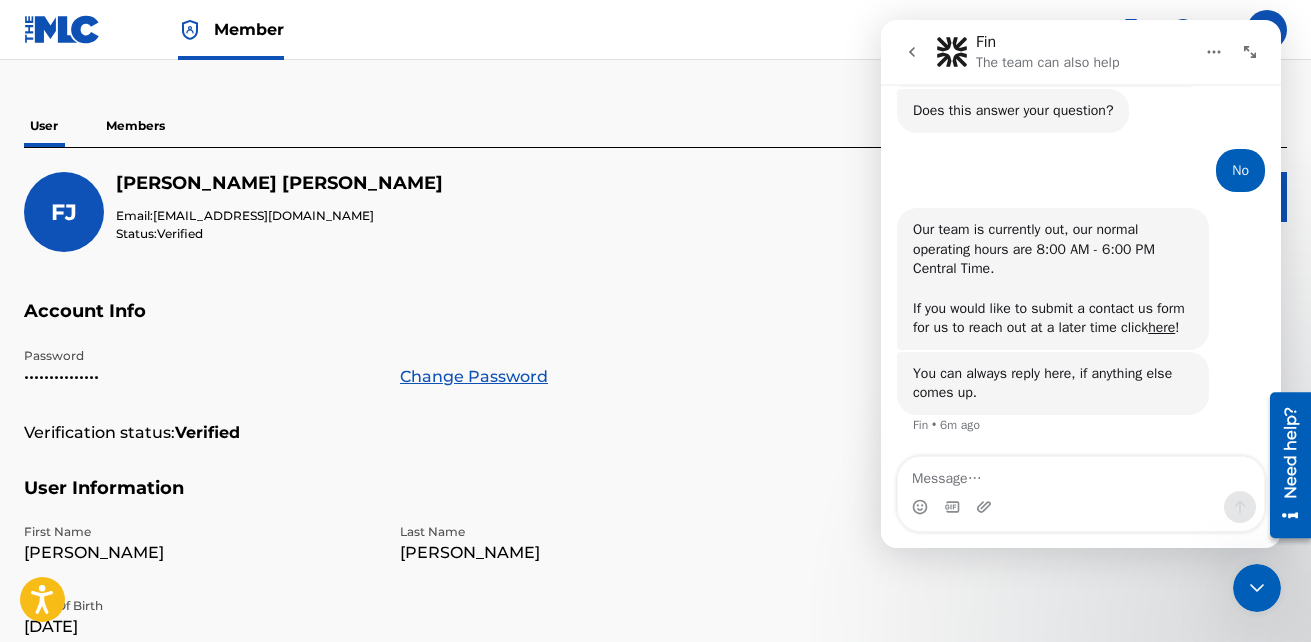 scroll, scrollTop: 4, scrollLeft: 0, axis: vertical 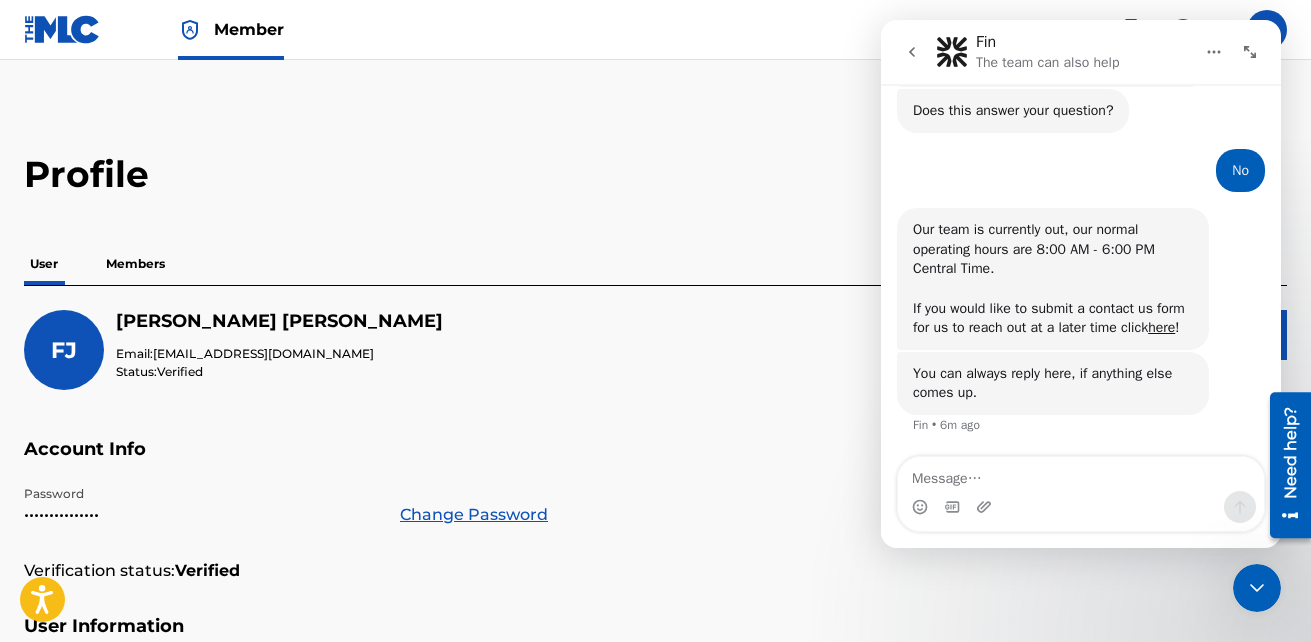 click on "Members" at bounding box center [135, 264] 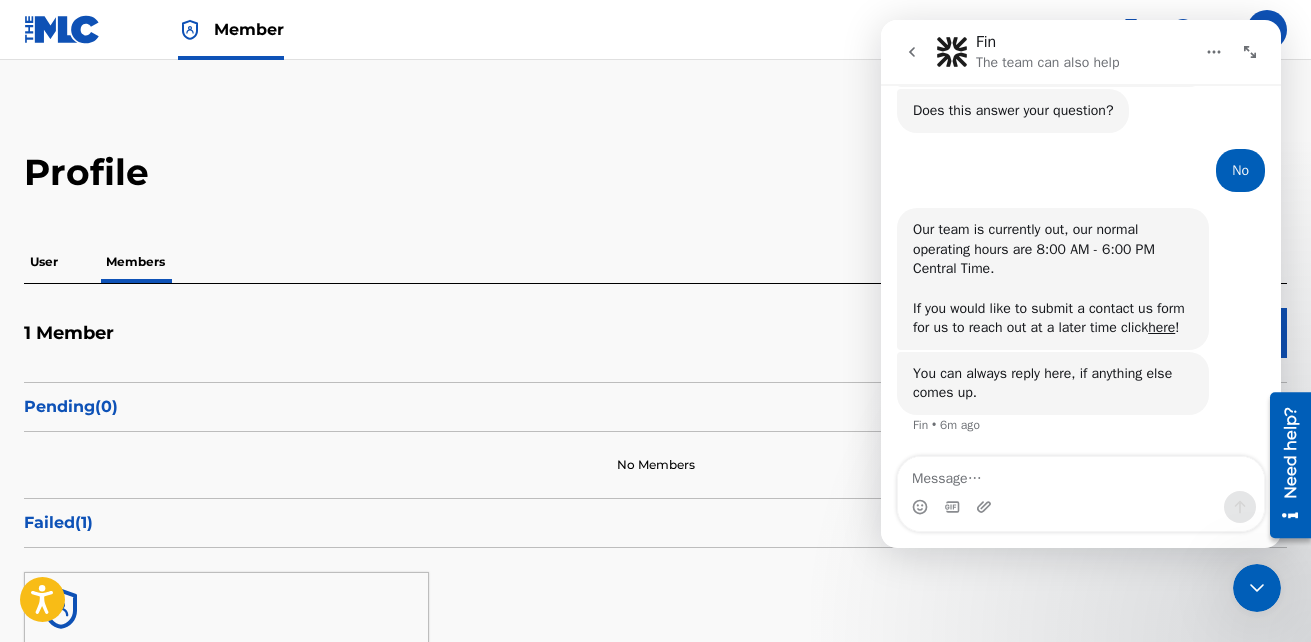 scroll, scrollTop: 0, scrollLeft: 0, axis: both 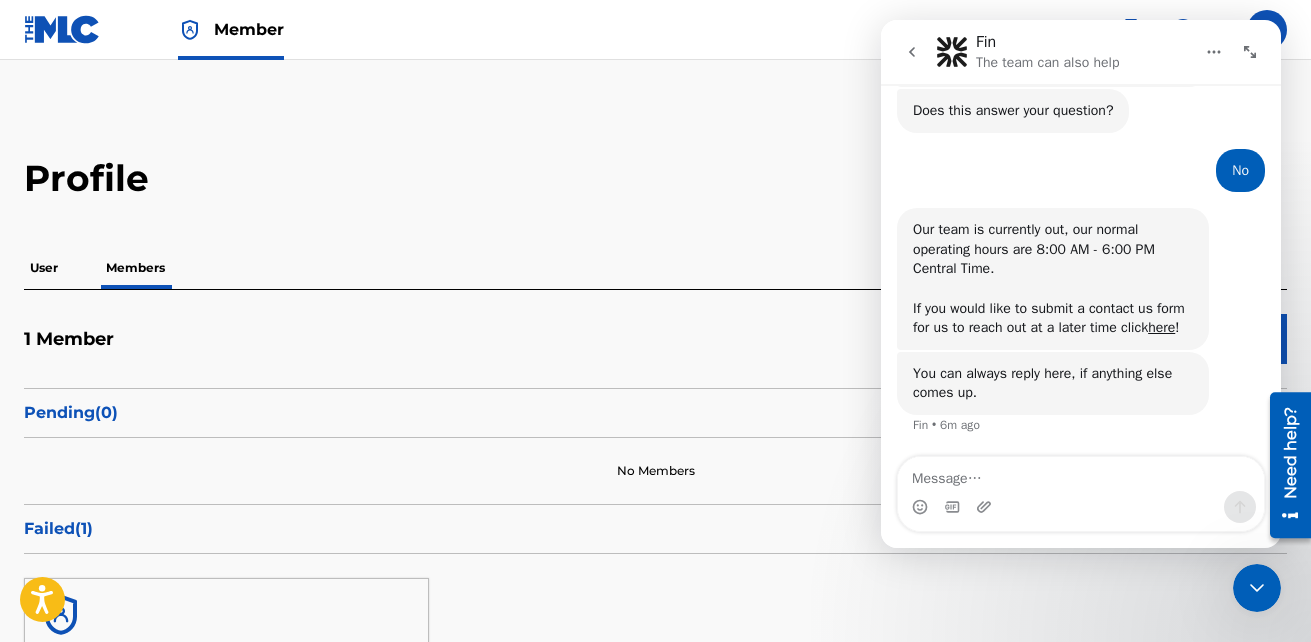 click 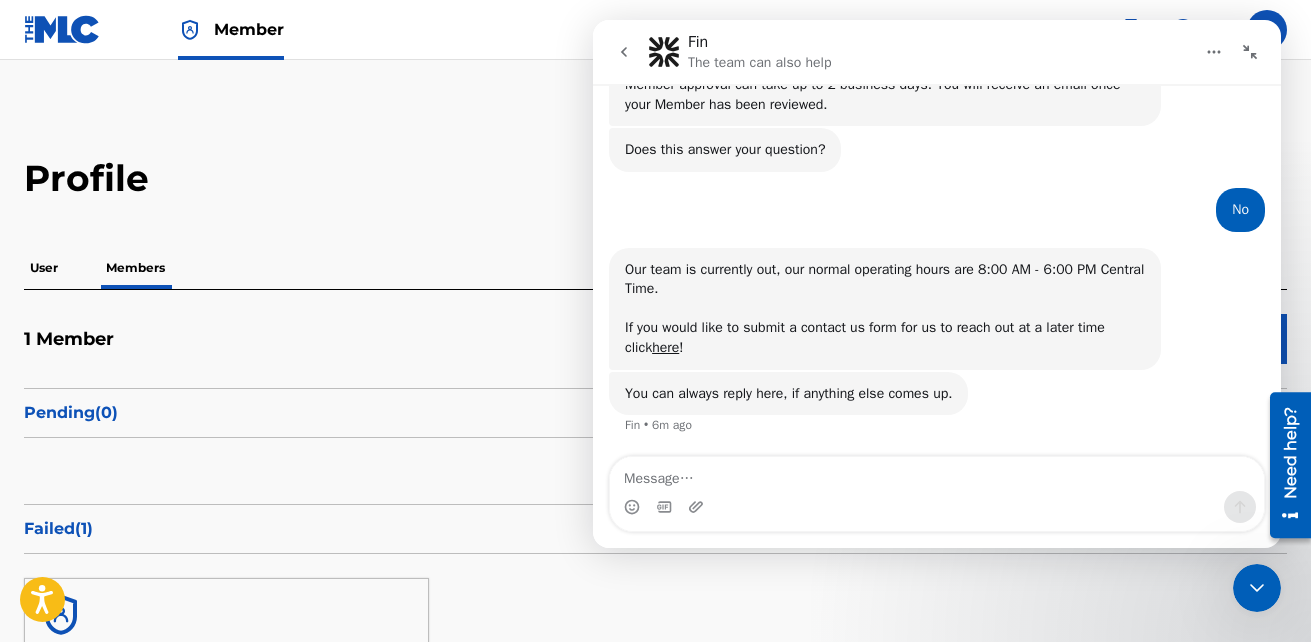 scroll, scrollTop: 165, scrollLeft: 0, axis: vertical 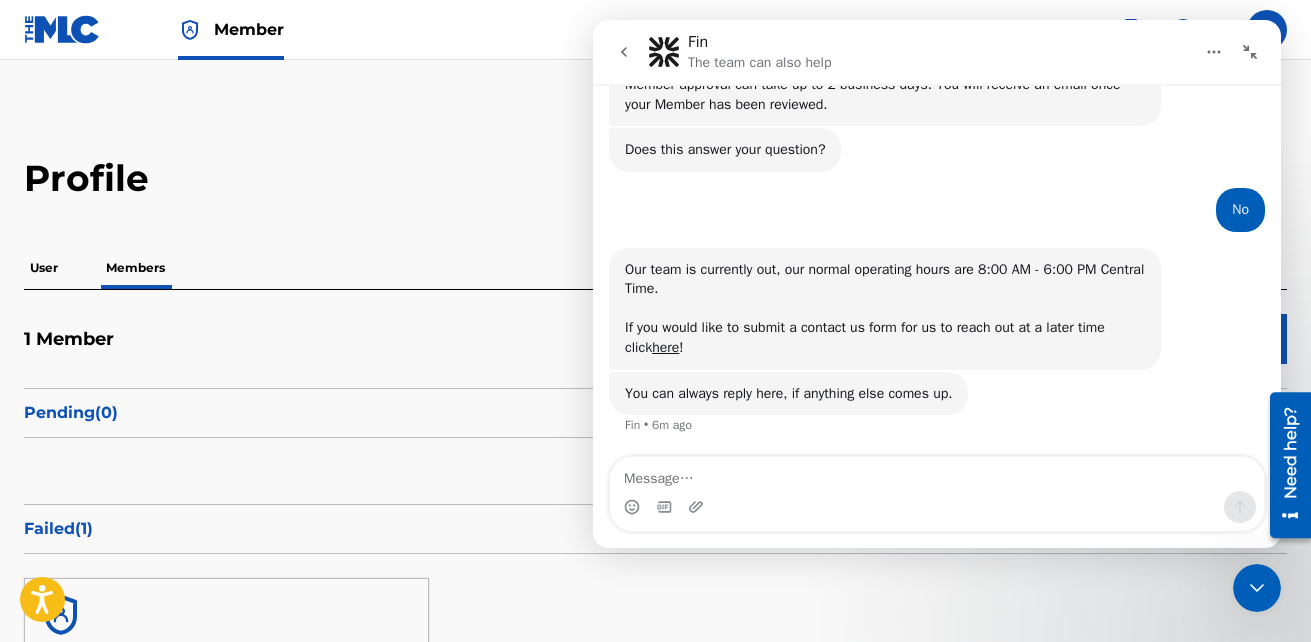 click 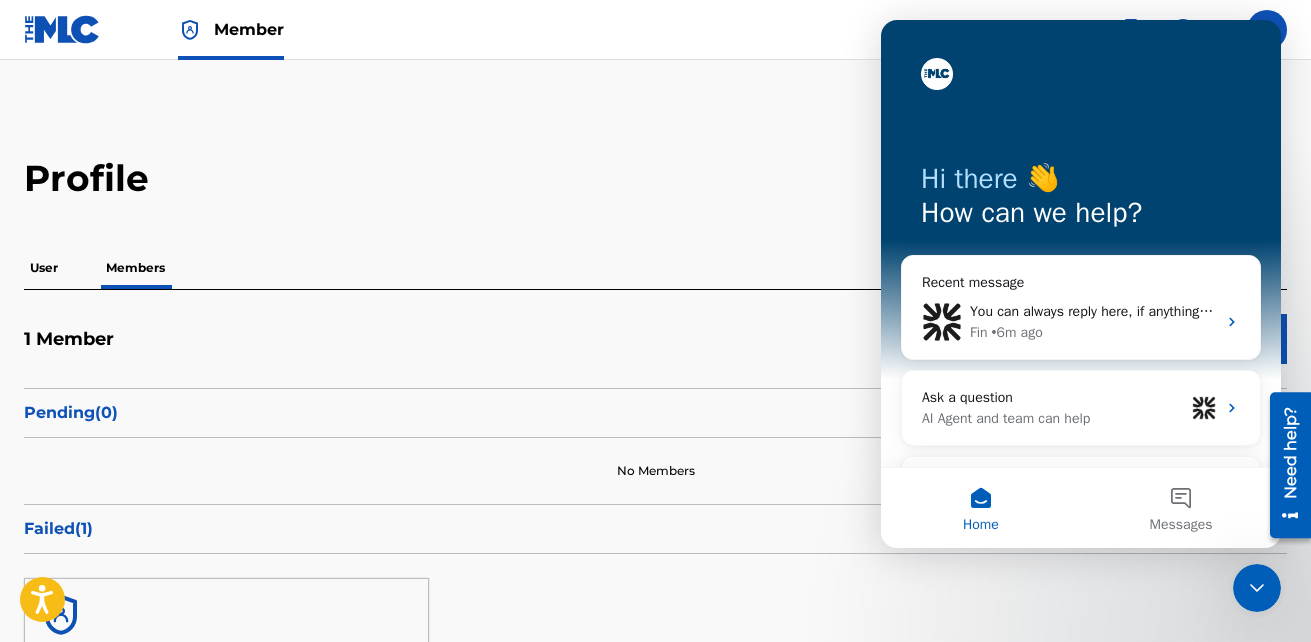 click on "Need help?" at bounding box center [1290, 452] 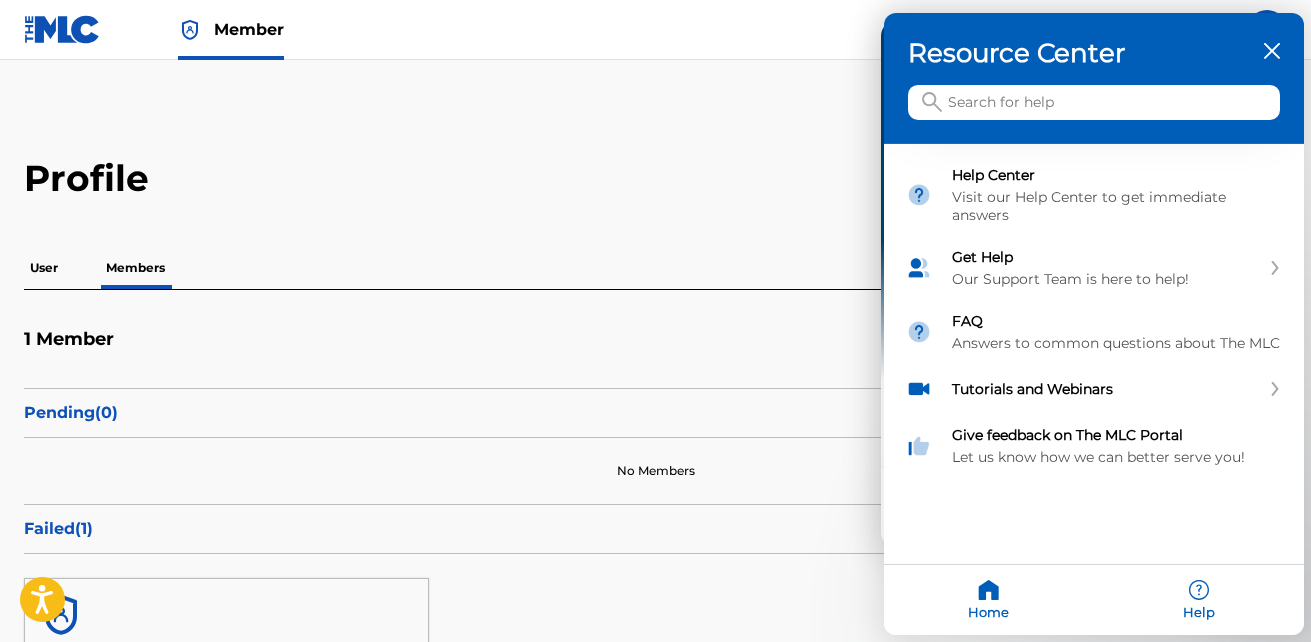 click 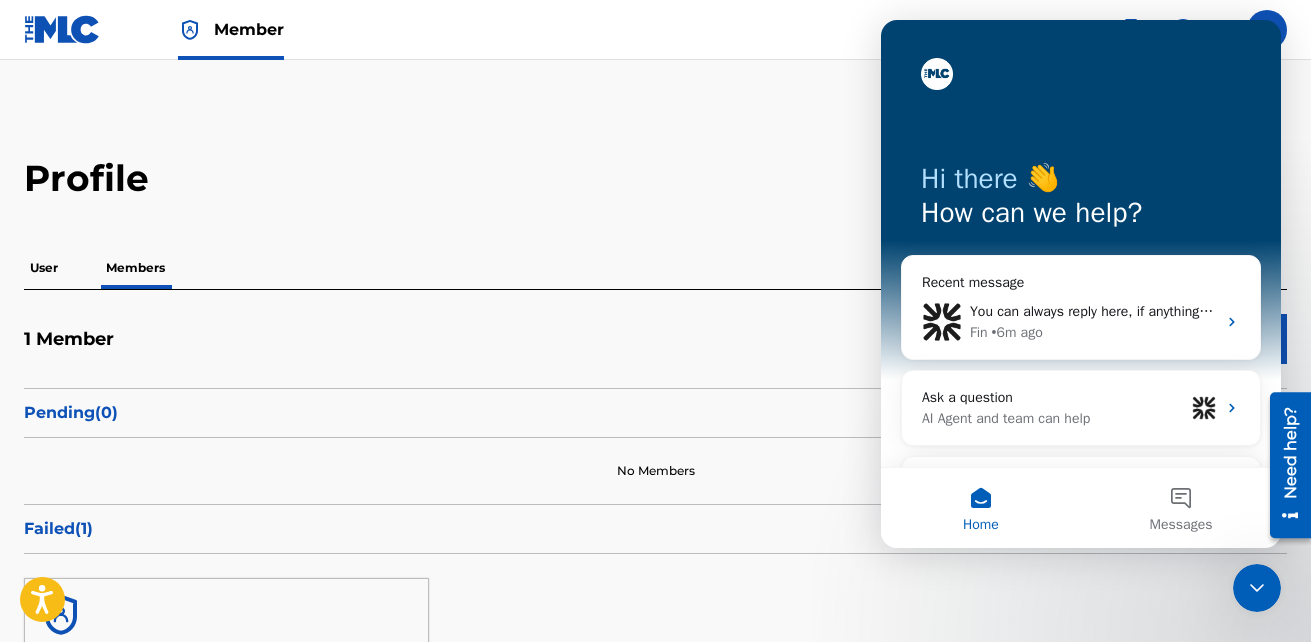 click on "Profile User Members 1   Member Create a Member Pending  ( 0 ) No Members Failed  ( 1 ) [PERSON_NAME] 0  connected user accounts 0  total works Status:  Failed [DATE]" at bounding box center (655, 461) 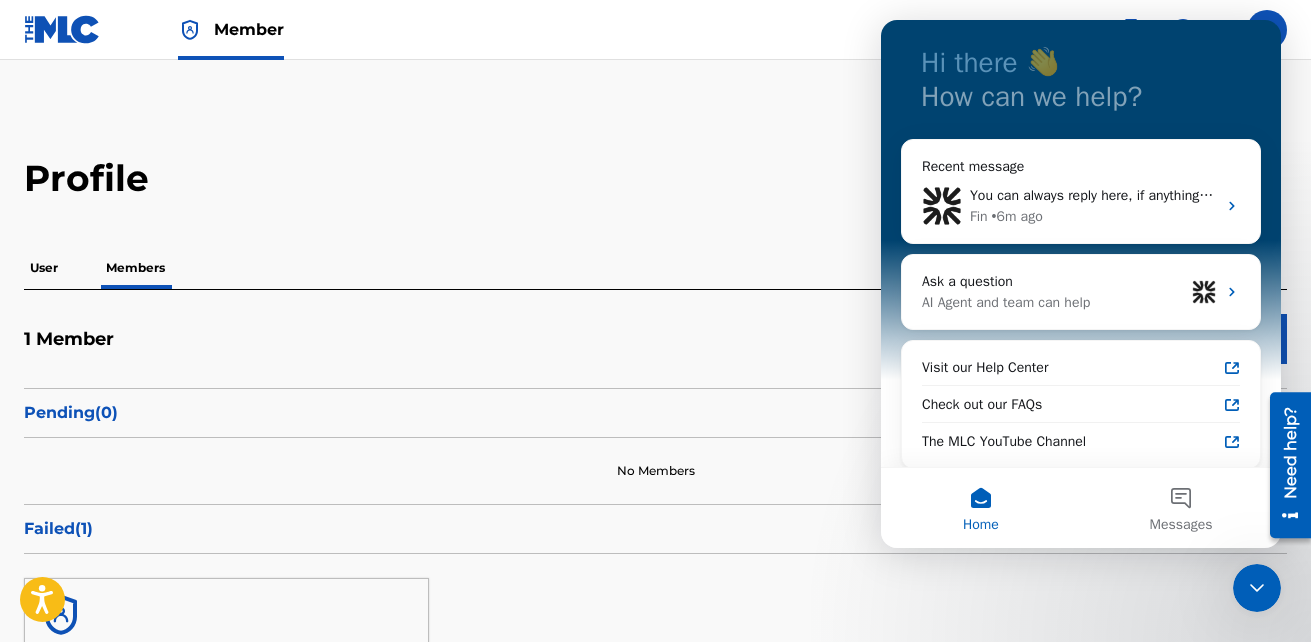 scroll, scrollTop: 128, scrollLeft: 0, axis: vertical 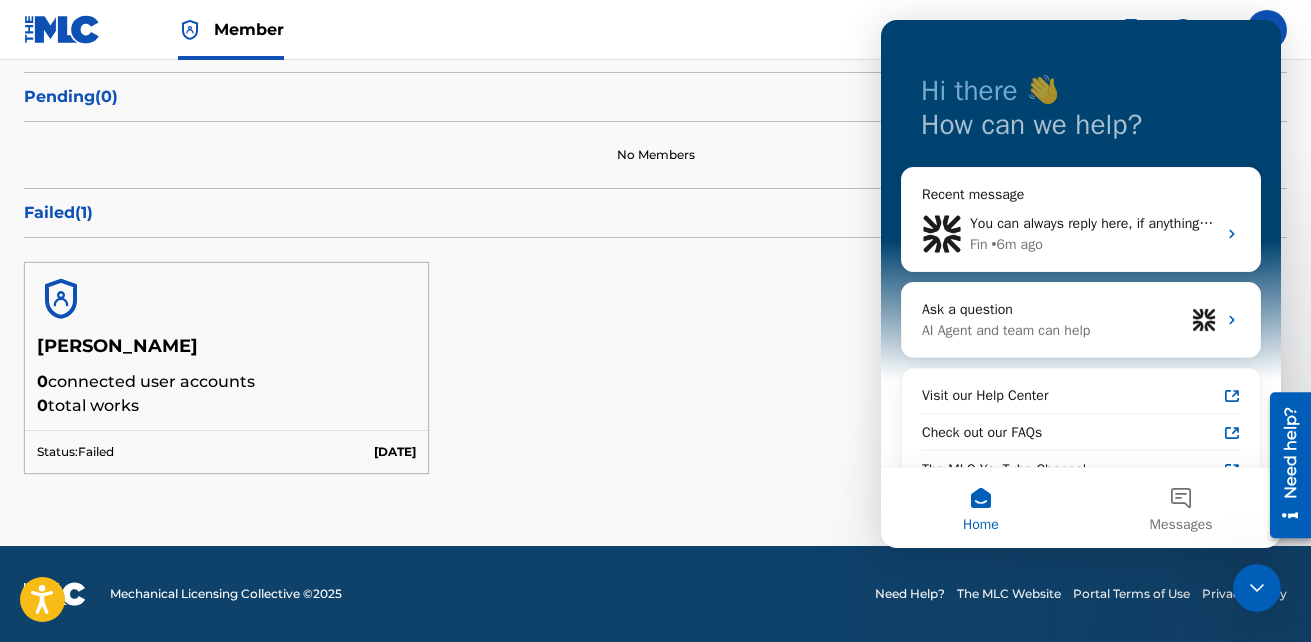 click on "Need help?" at bounding box center (1290, 452) 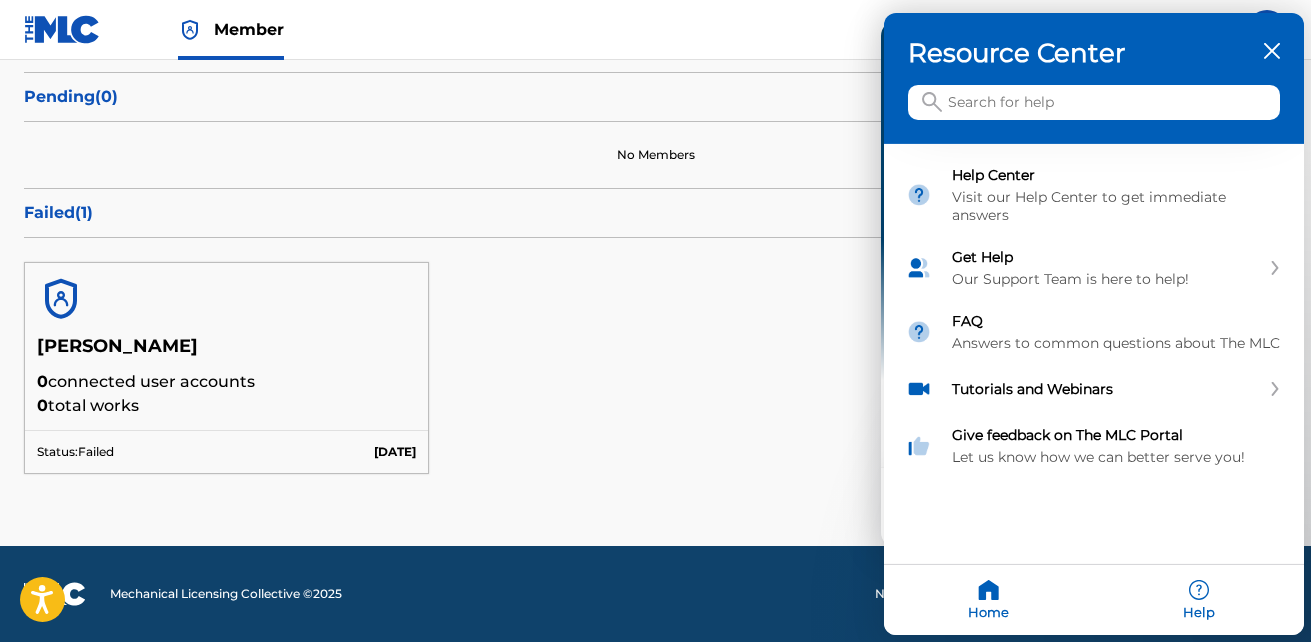click on "Resource Center" at bounding box center (1094, 53) 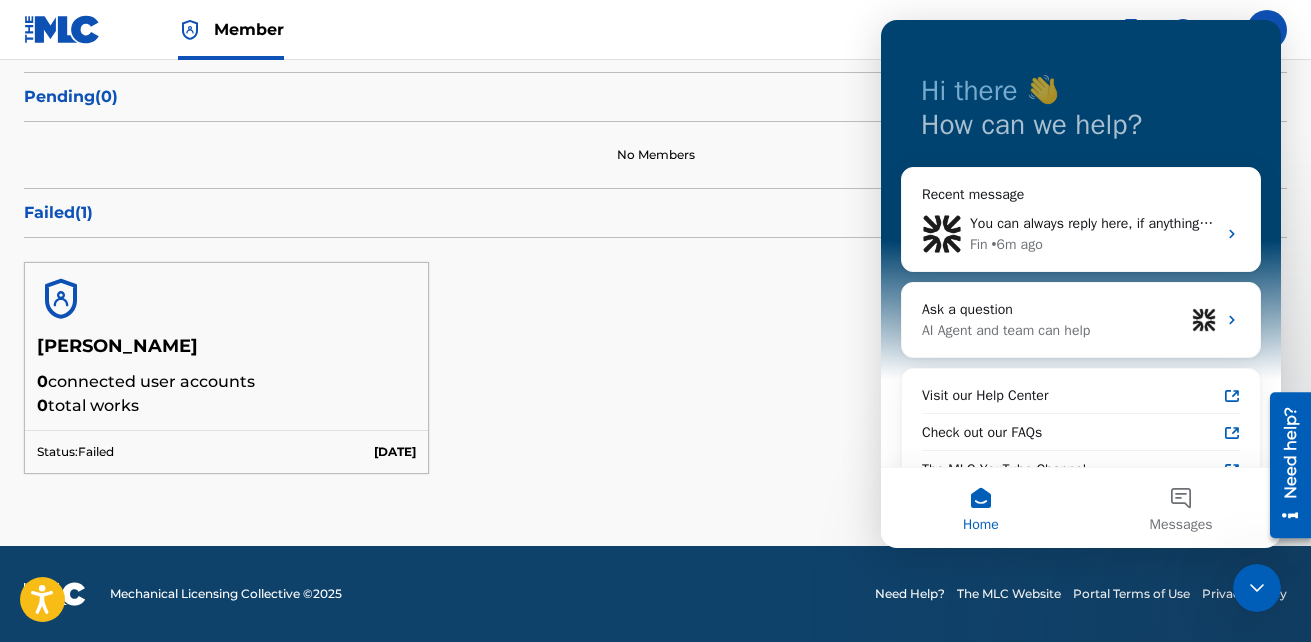 click 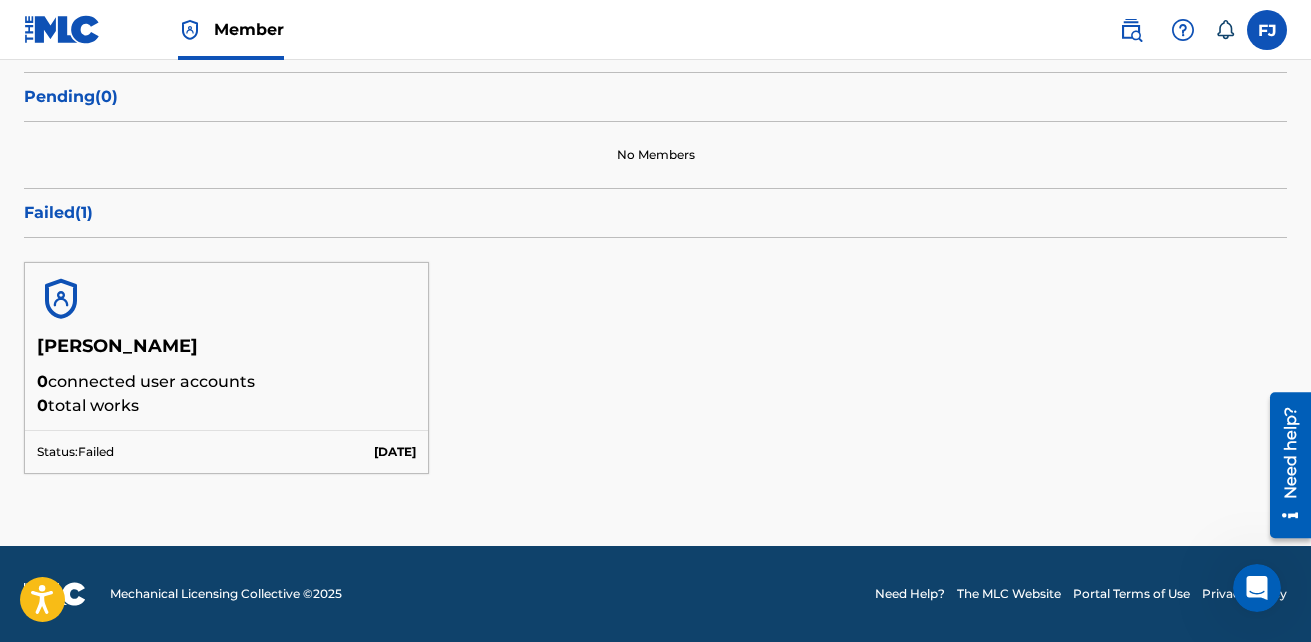 scroll, scrollTop: 0, scrollLeft: 0, axis: both 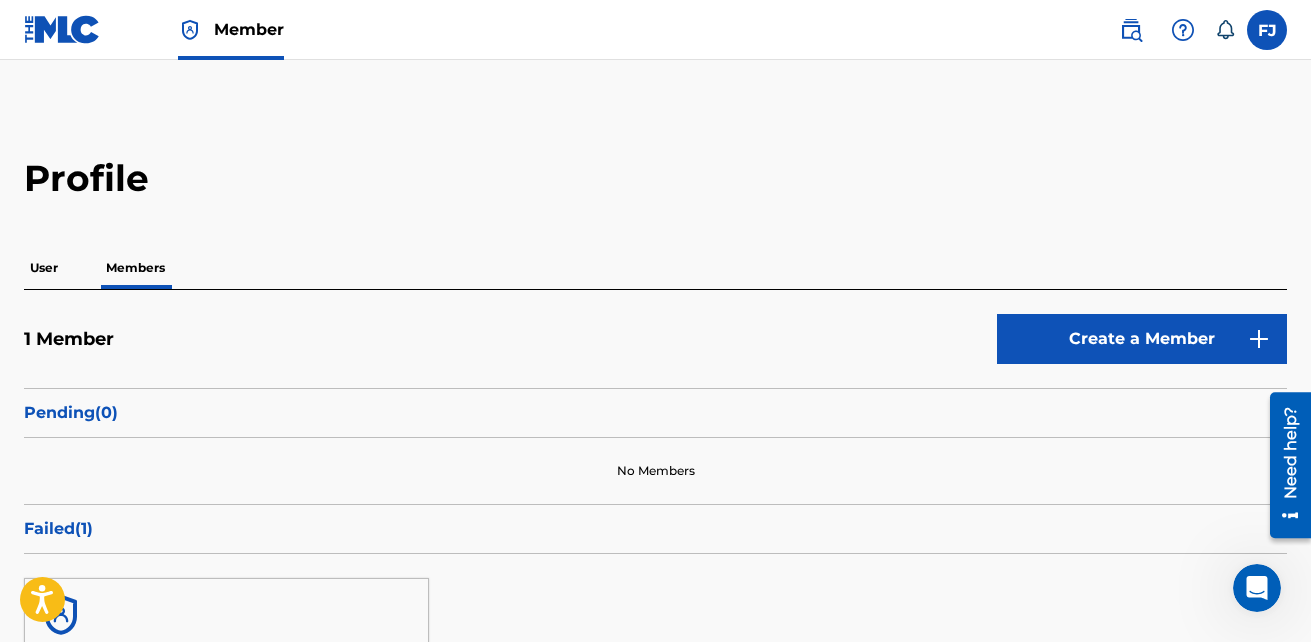click on "1   Member" at bounding box center [69, 339] 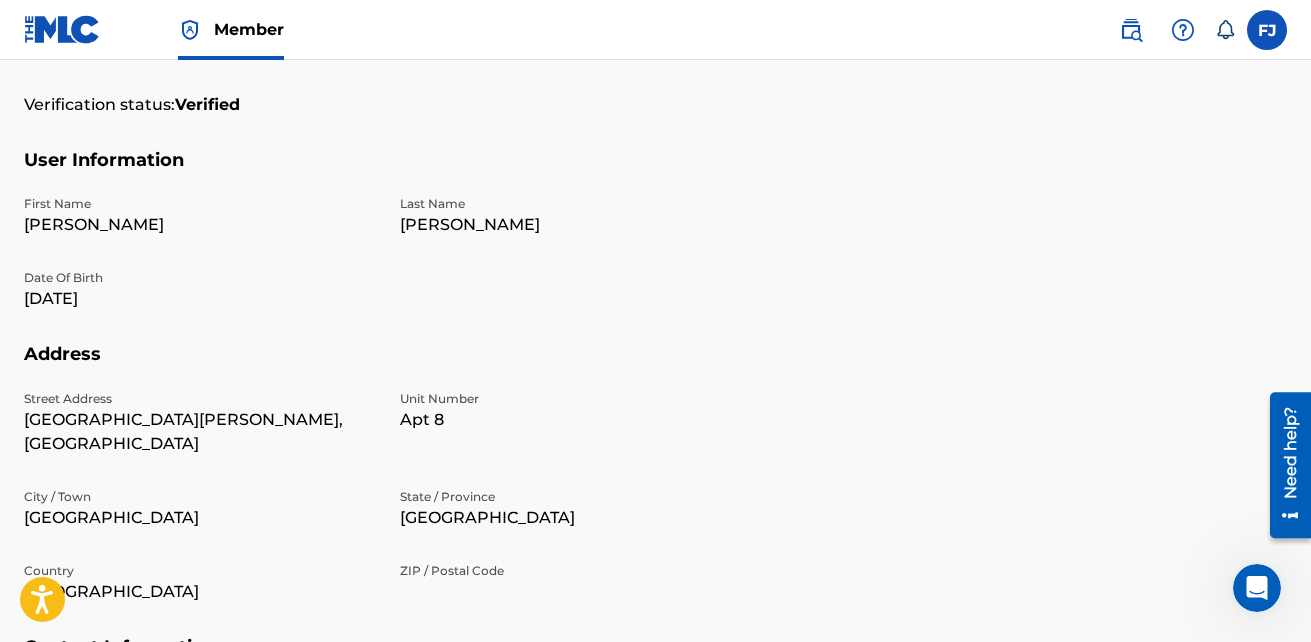 scroll, scrollTop: 0, scrollLeft: 0, axis: both 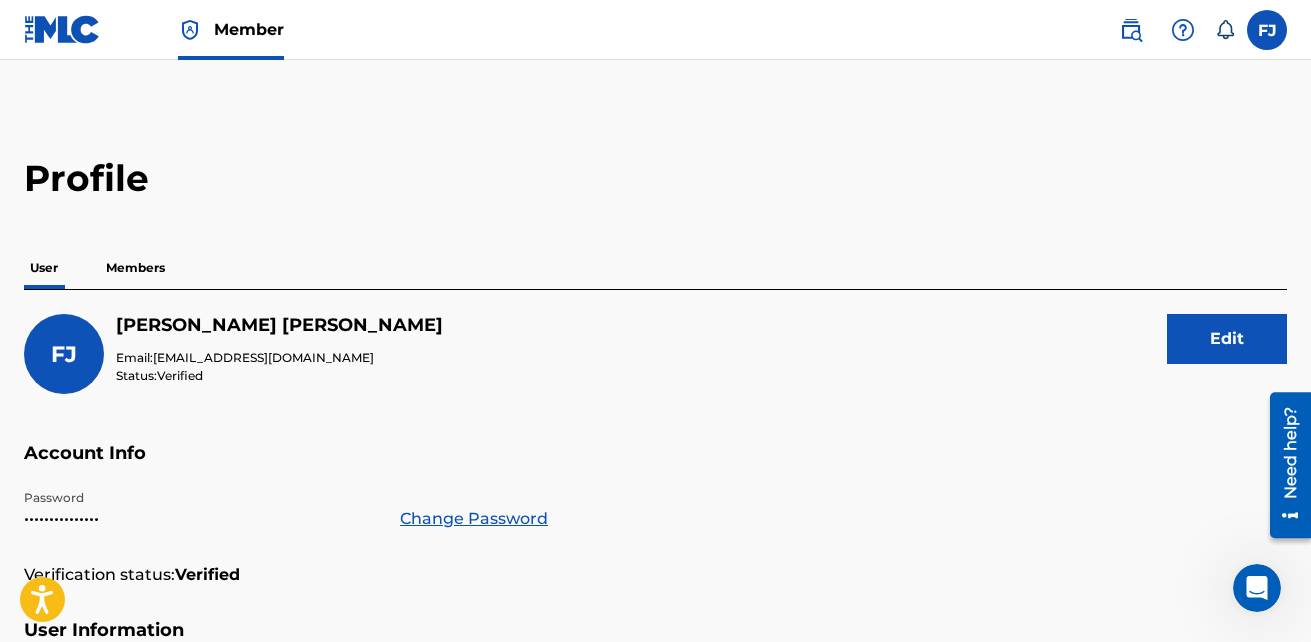 click on "Members" at bounding box center (135, 268) 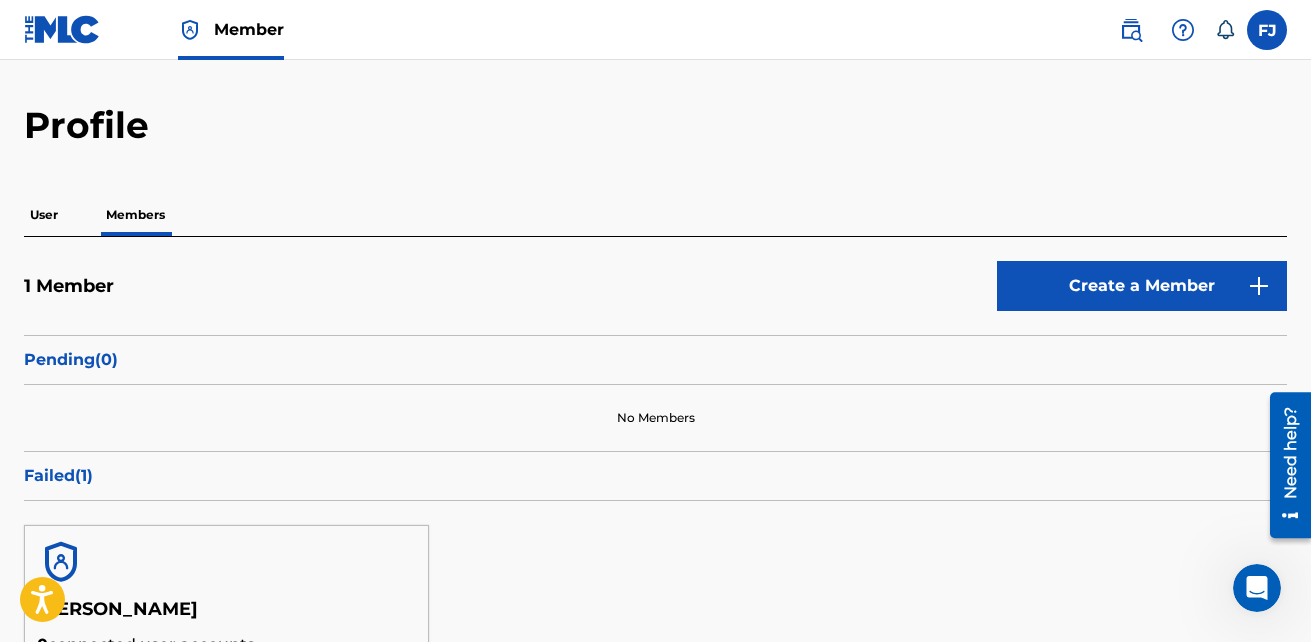 scroll, scrollTop: 16, scrollLeft: 0, axis: vertical 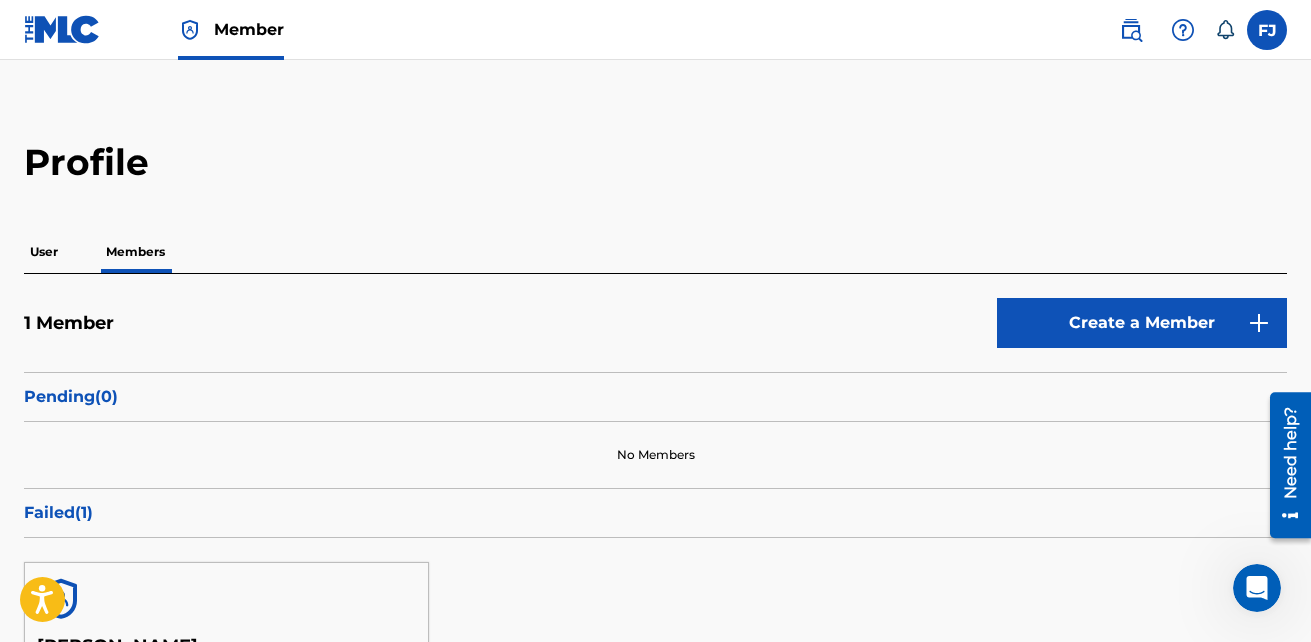 click at bounding box center (1131, 30) 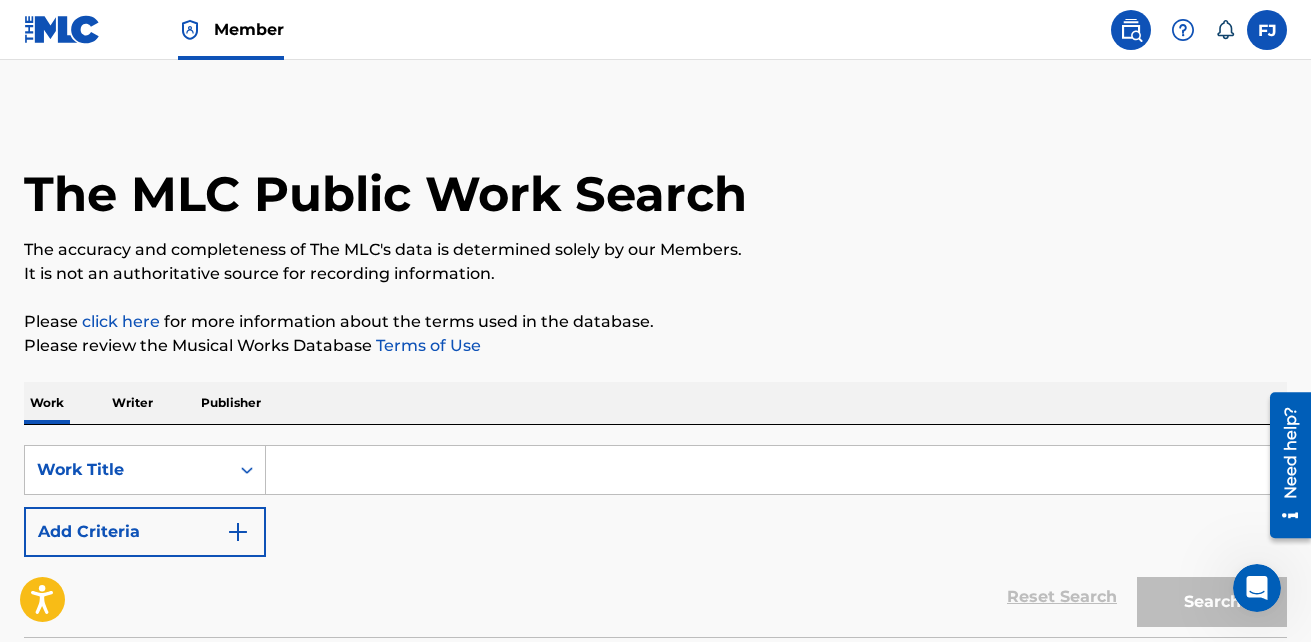 scroll, scrollTop: 164, scrollLeft: 0, axis: vertical 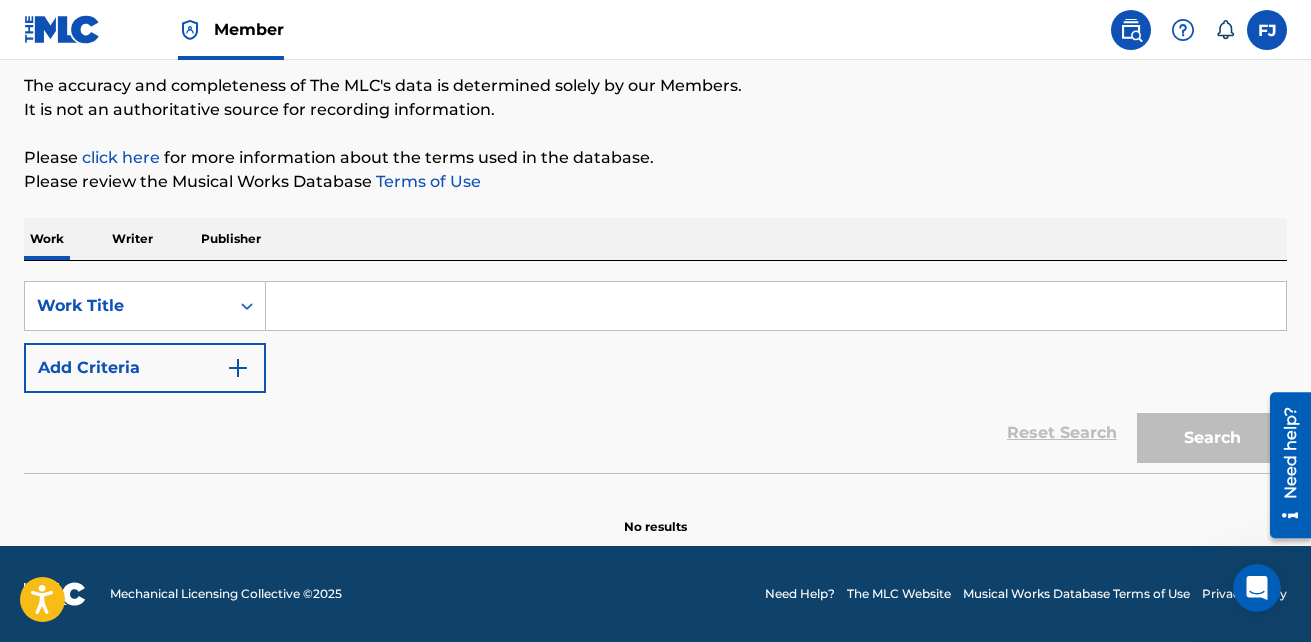 click on "Writer" at bounding box center [132, 239] 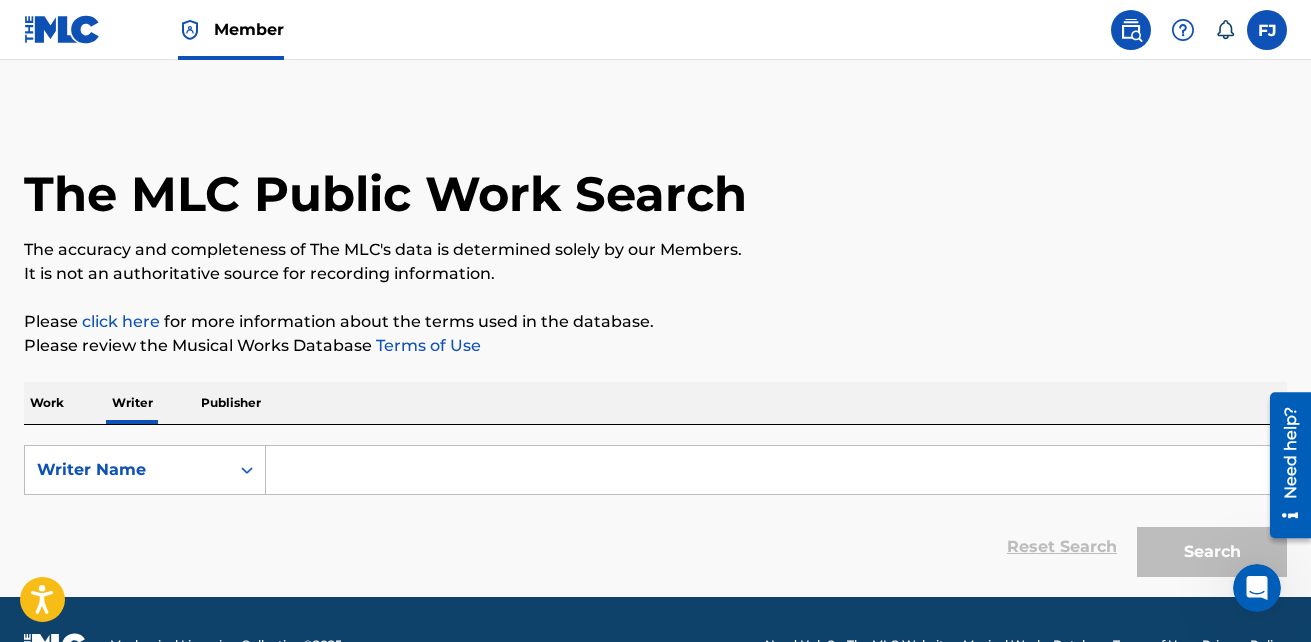 click on "Work" at bounding box center (47, 403) 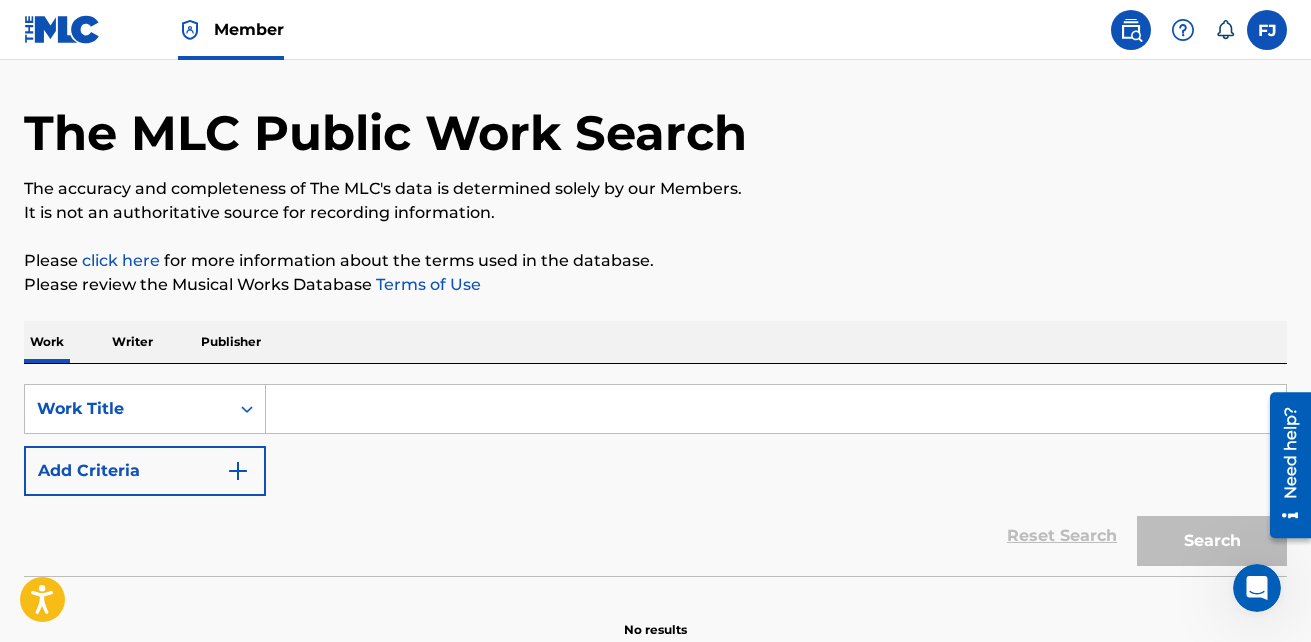 scroll, scrollTop: 164, scrollLeft: 0, axis: vertical 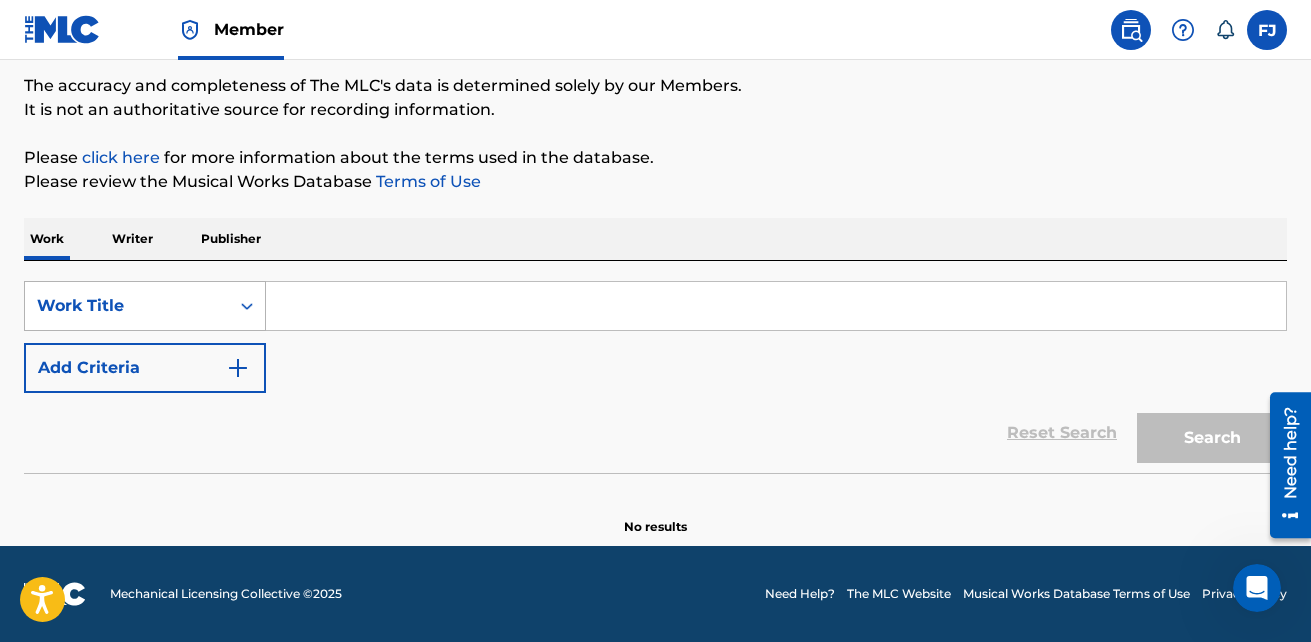 click on "Work Title" at bounding box center [127, 306] 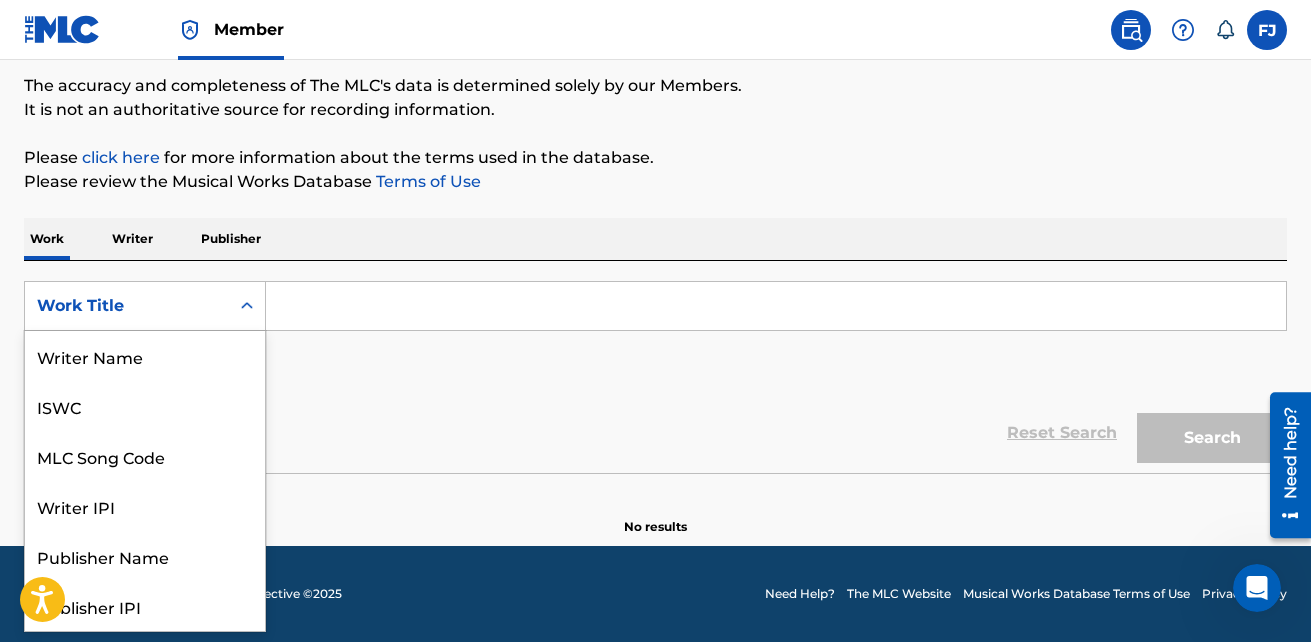 scroll, scrollTop: 100, scrollLeft: 0, axis: vertical 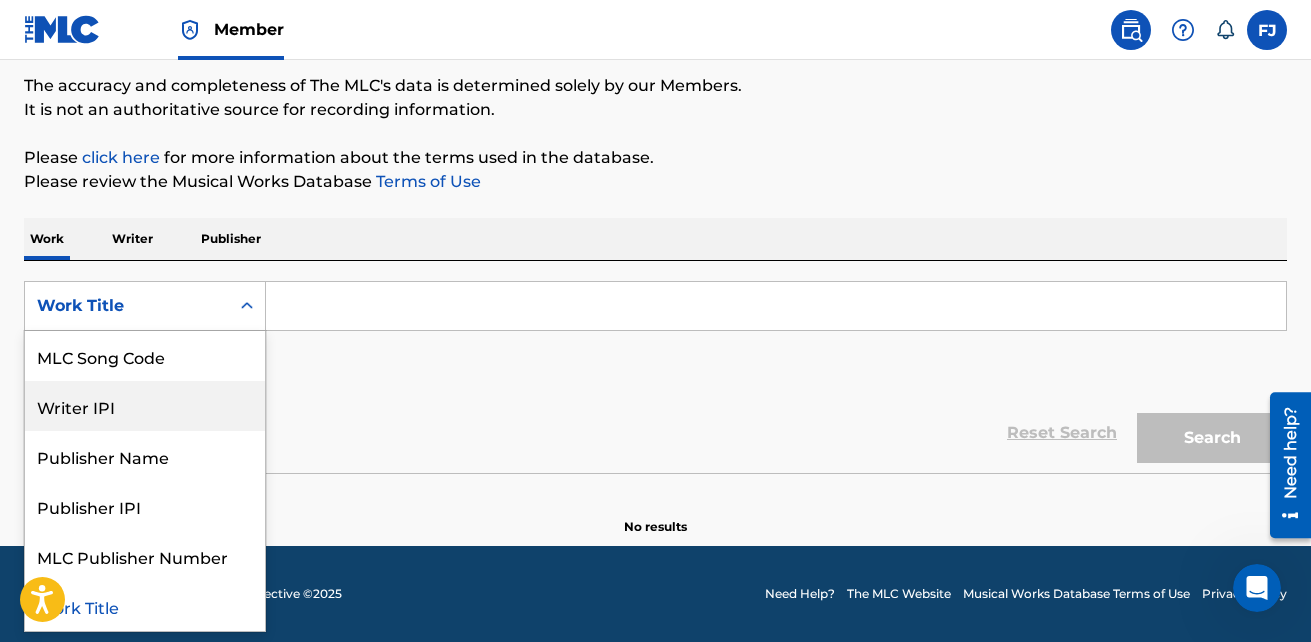 click on "Writer IPI" at bounding box center [145, 406] 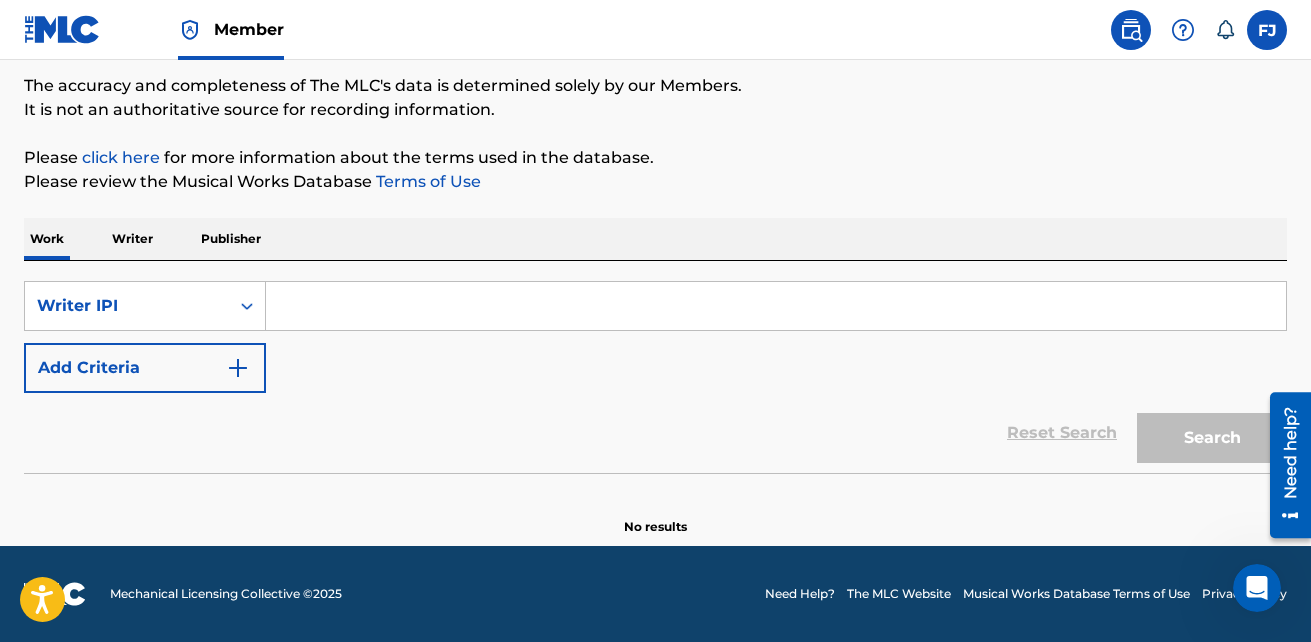 click at bounding box center [776, 306] 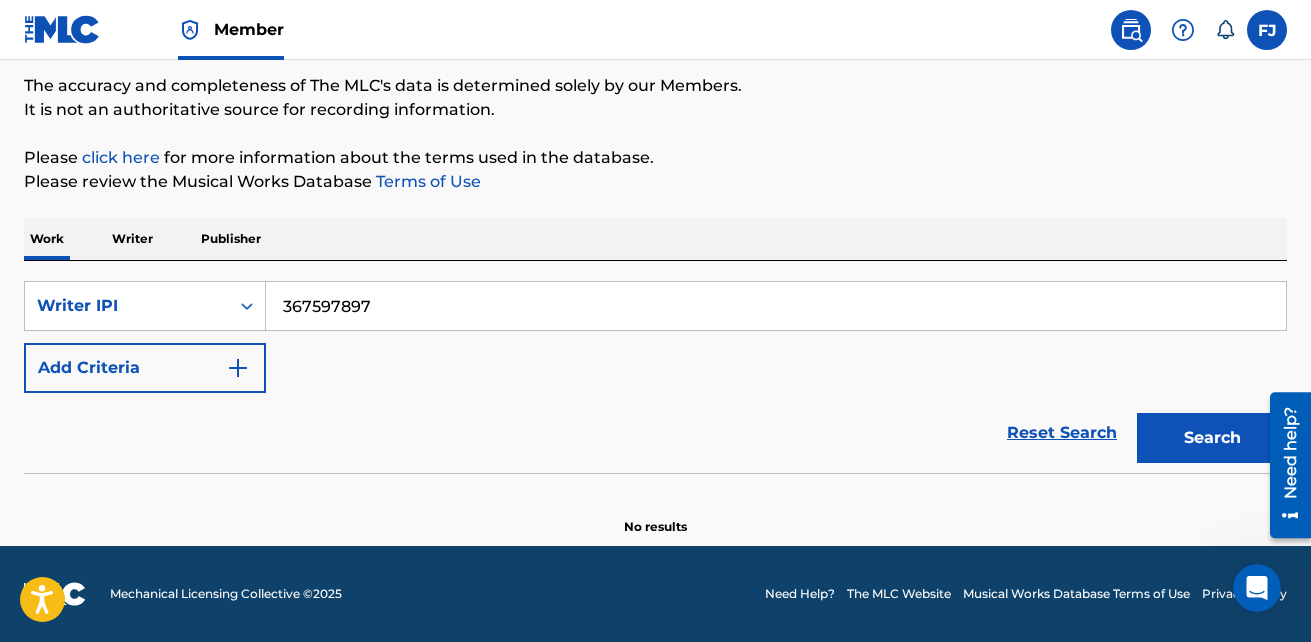 type on "367597897" 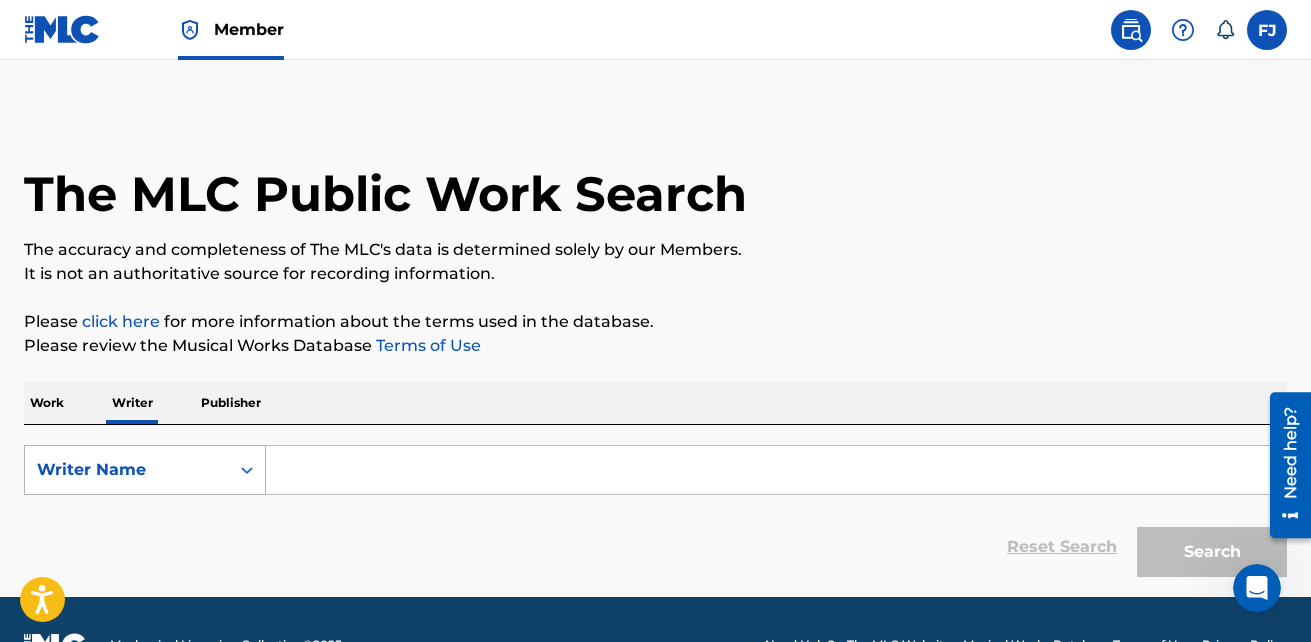 click at bounding box center [247, 470] 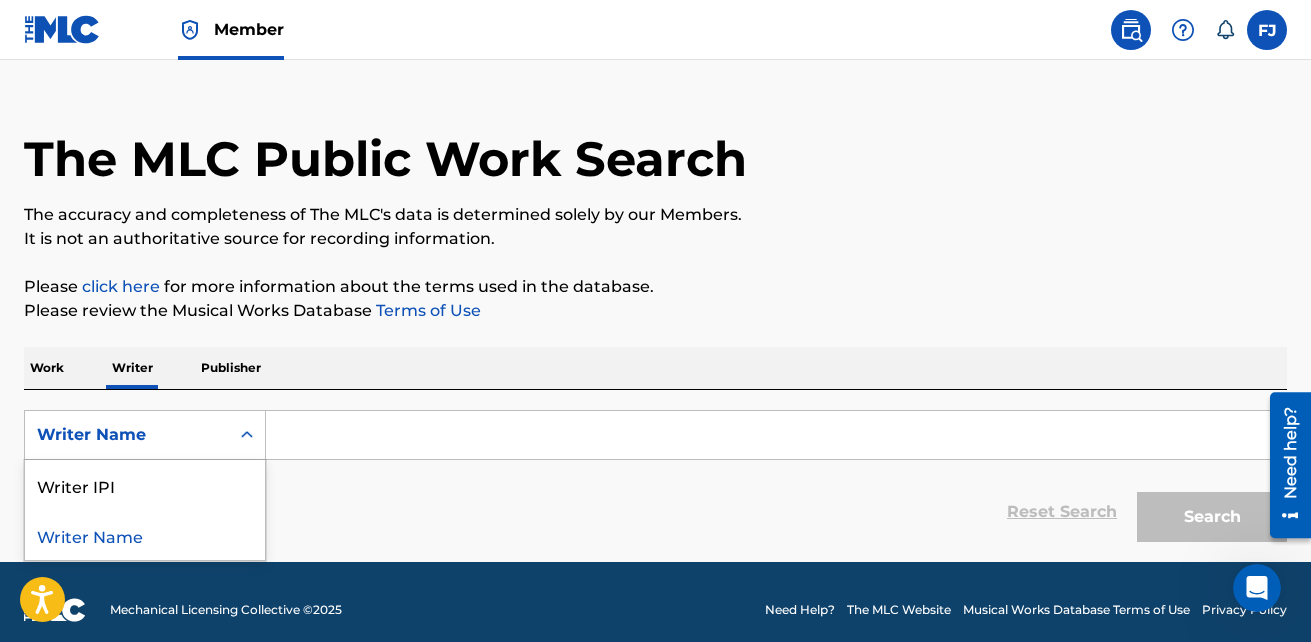 scroll, scrollTop: 51, scrollLeft: 0, axis: vertical 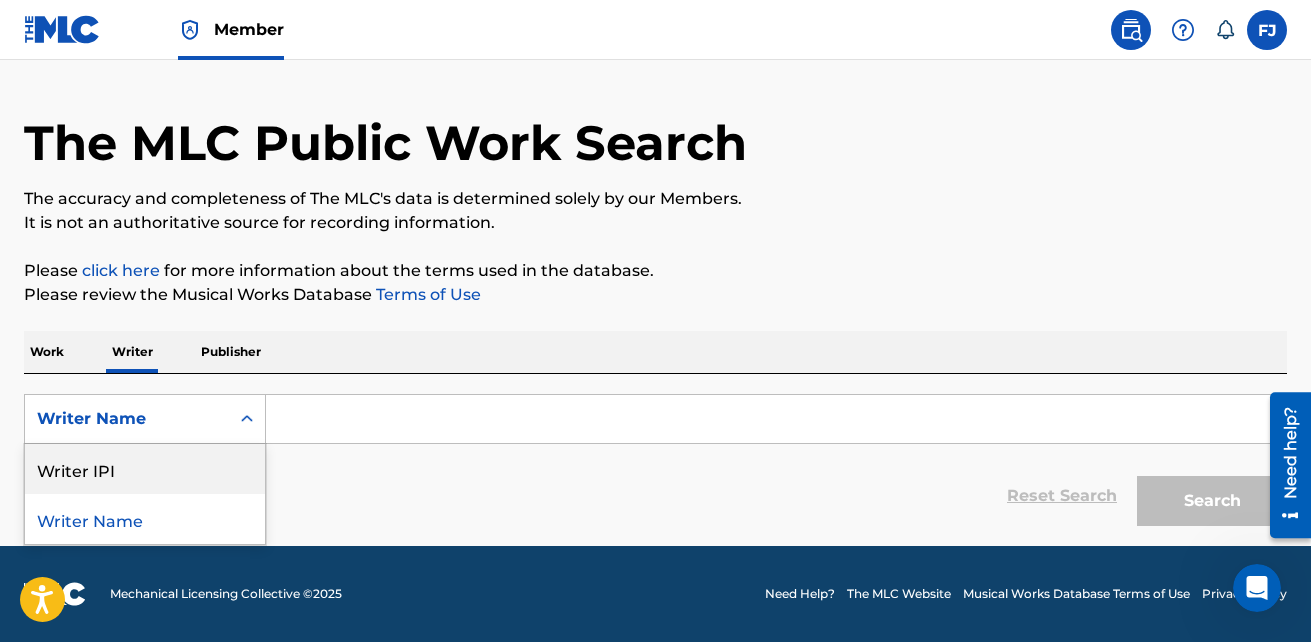 click on "Writer IPI" at bounding box center (145, 469) 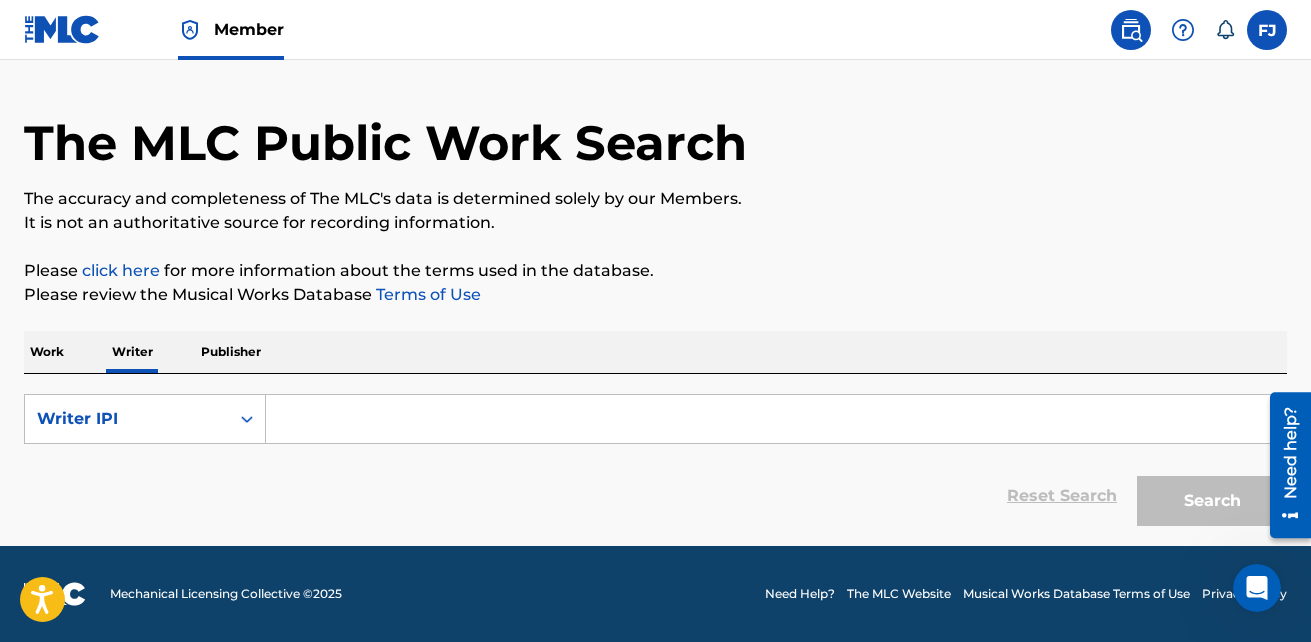 click at bounding box center (776, 419) 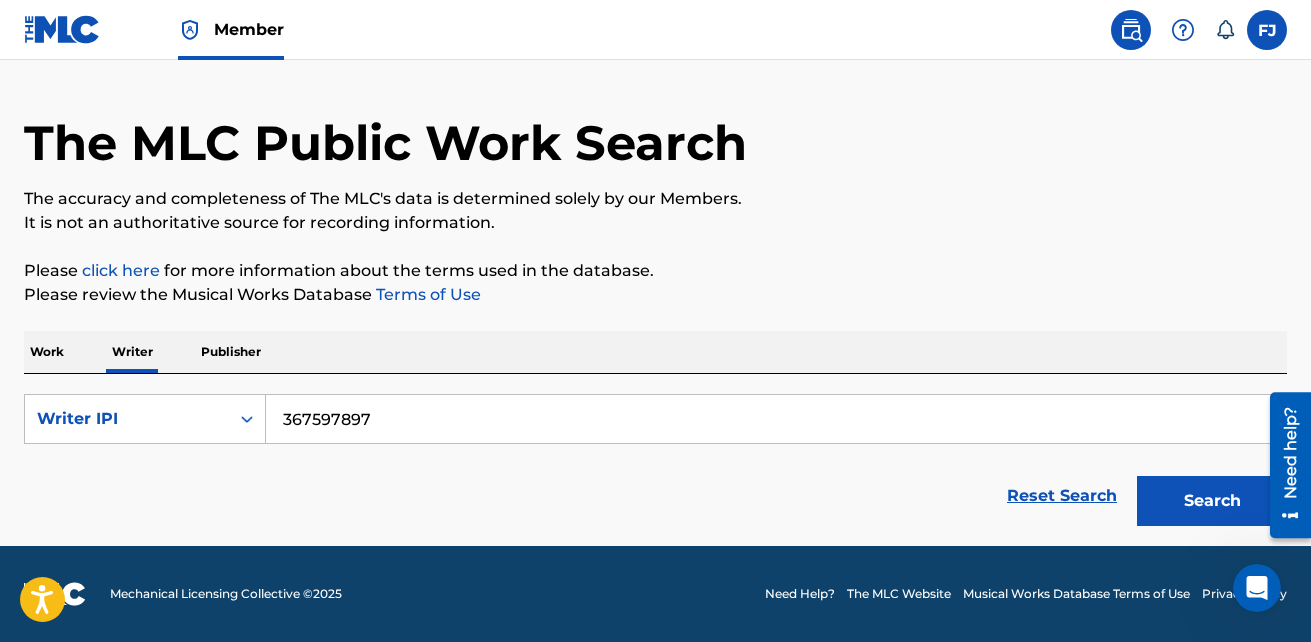 type on "367597897" 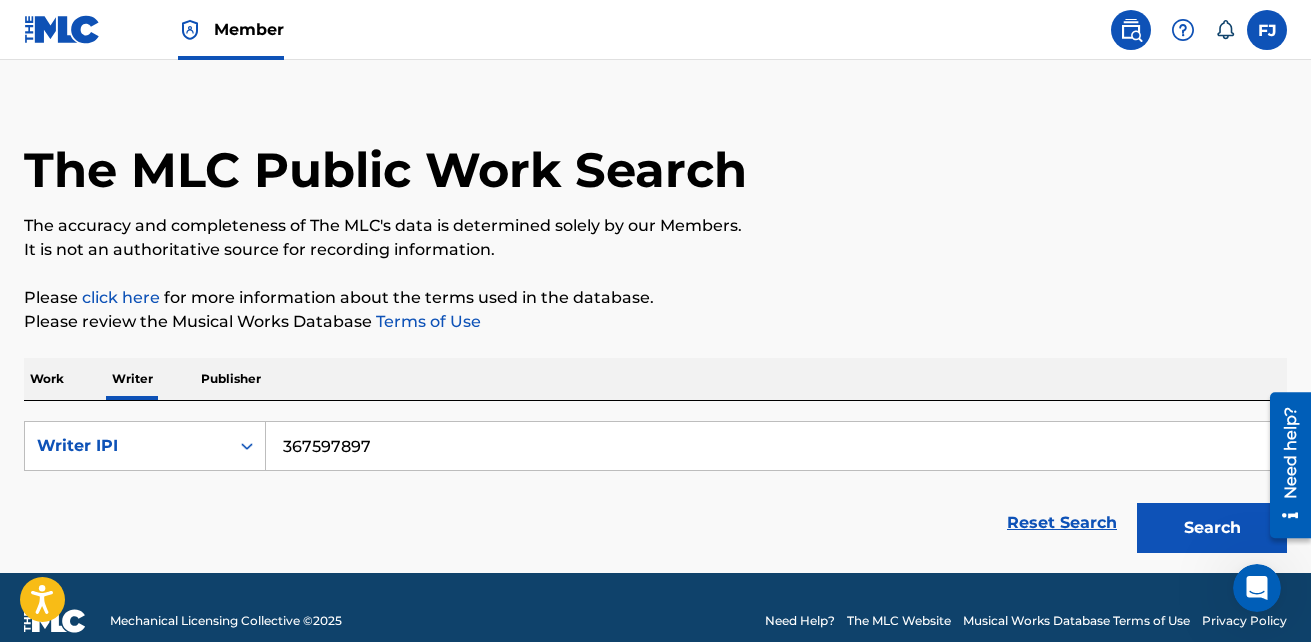 scroll, scrollTop: 0, scrollLeft: 0, axis: both 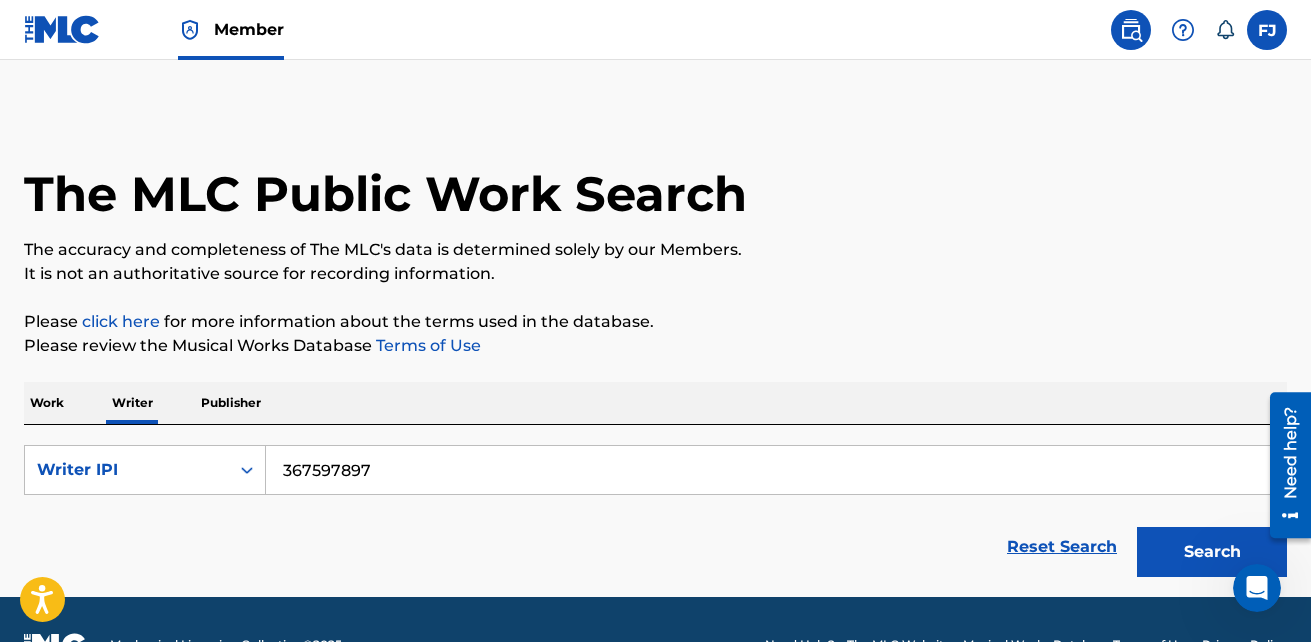 click on "Member" at bounding box center [231, 29] 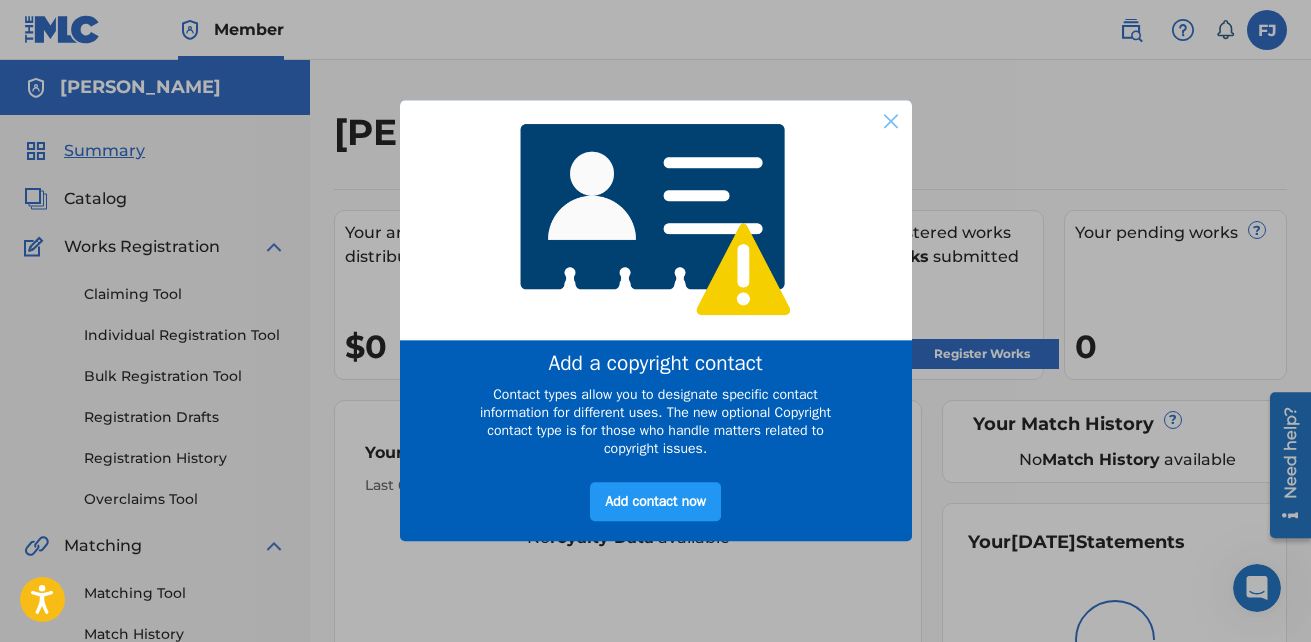 scroll, scrollTop: 0, scrollLeft: 0, axis: both 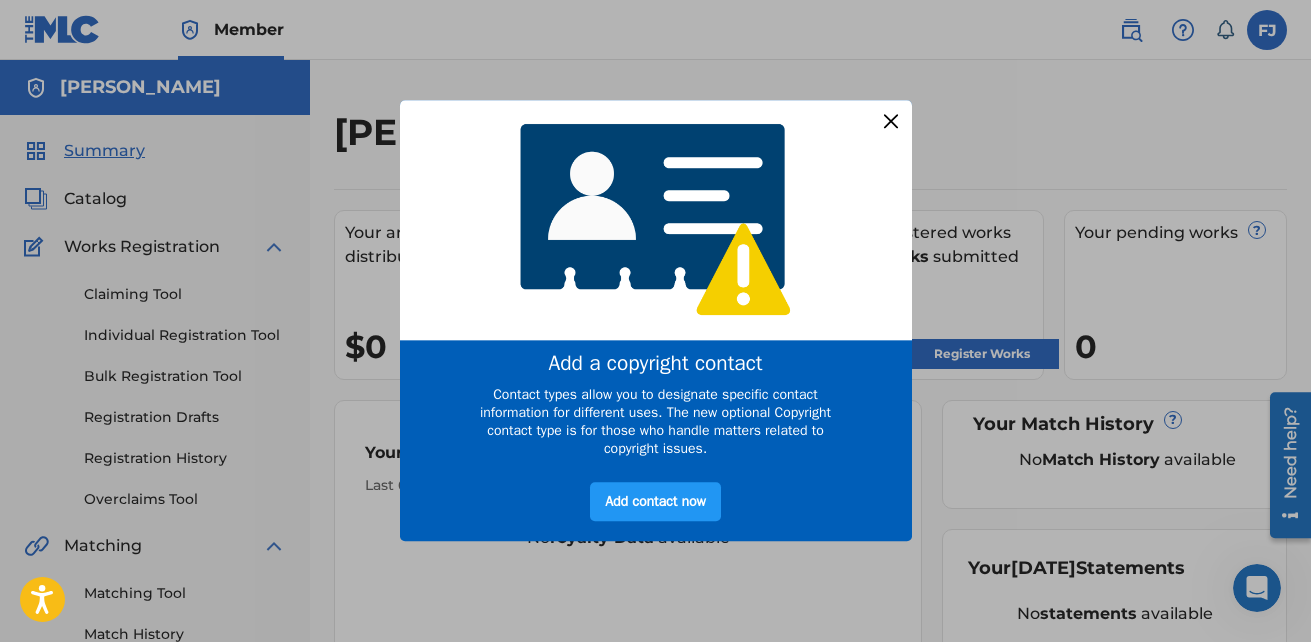 click at bounding box center [890, 121] 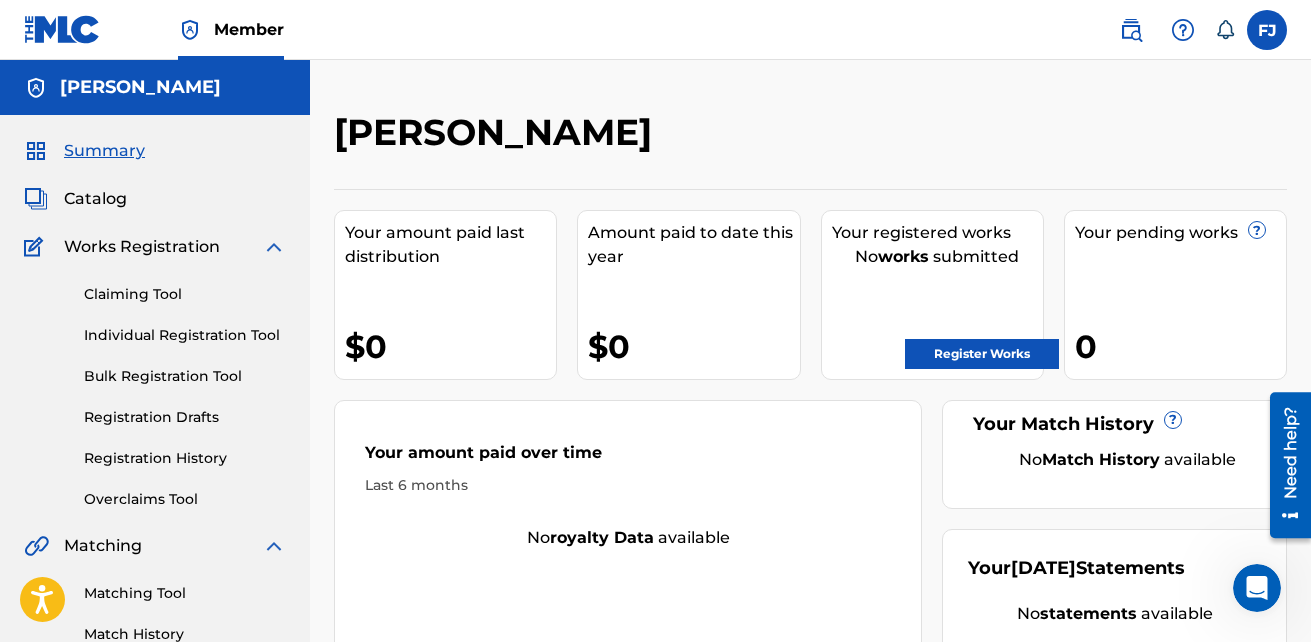 click on "Register Works" at bounding box center (982, 354) 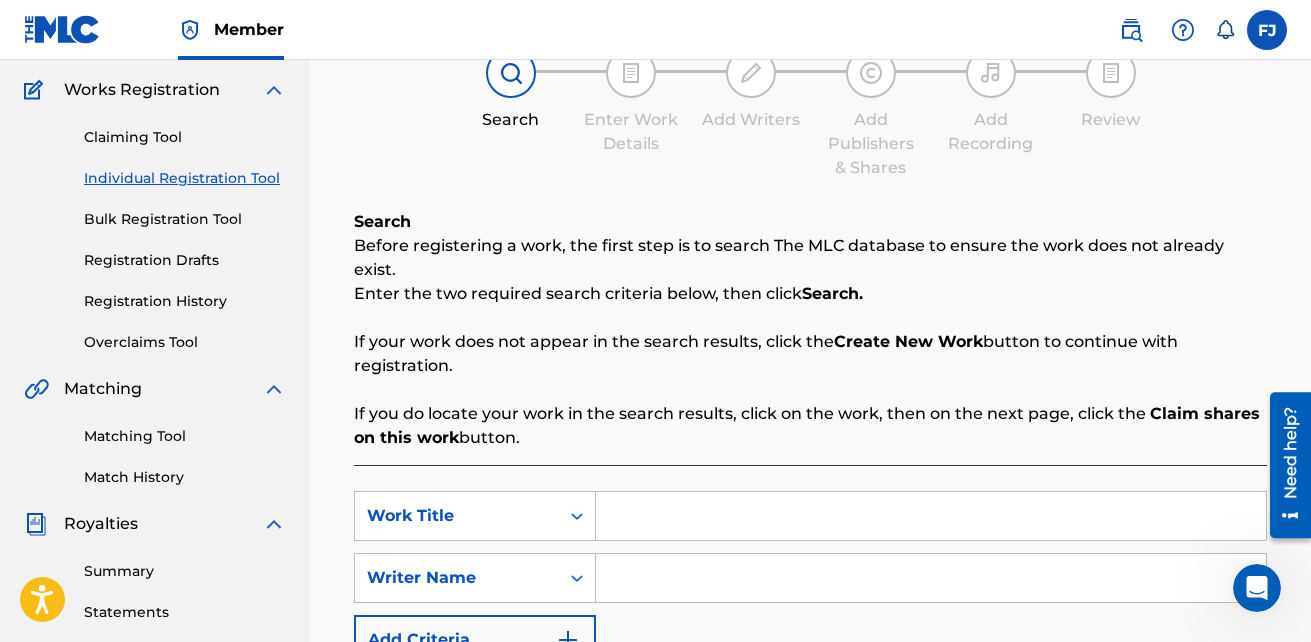 scroll, scrollTop: 400, scrollLeft: 0, axis: vertical 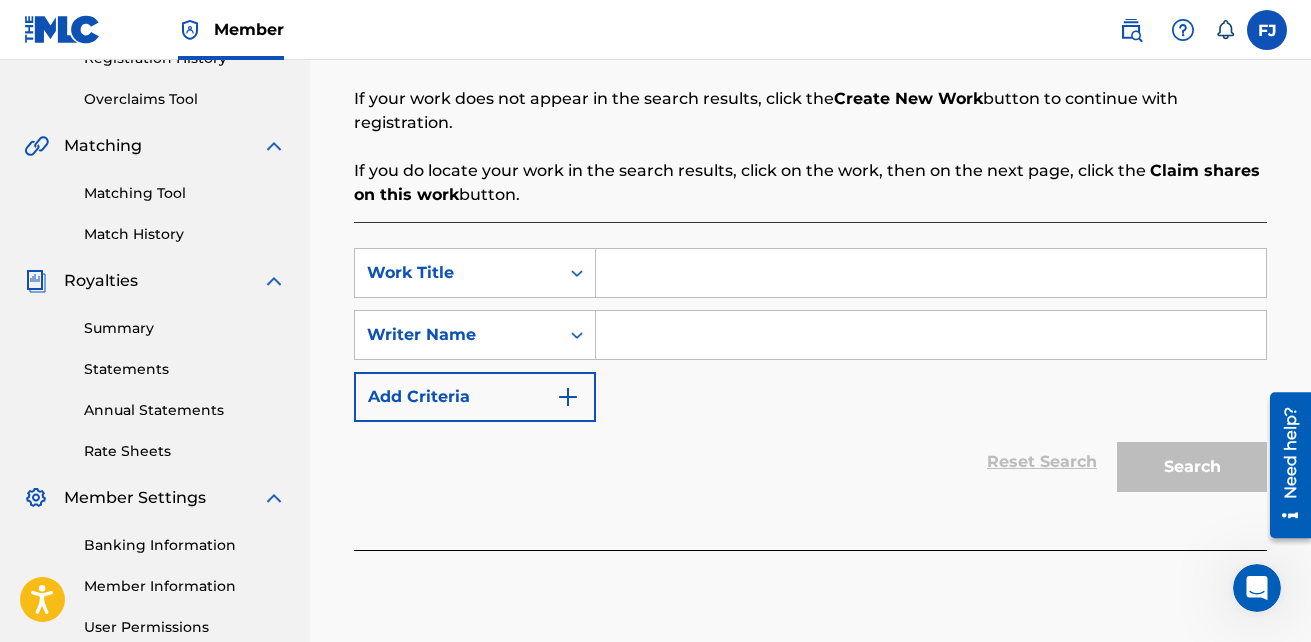 click at bounding box center [931, 335] 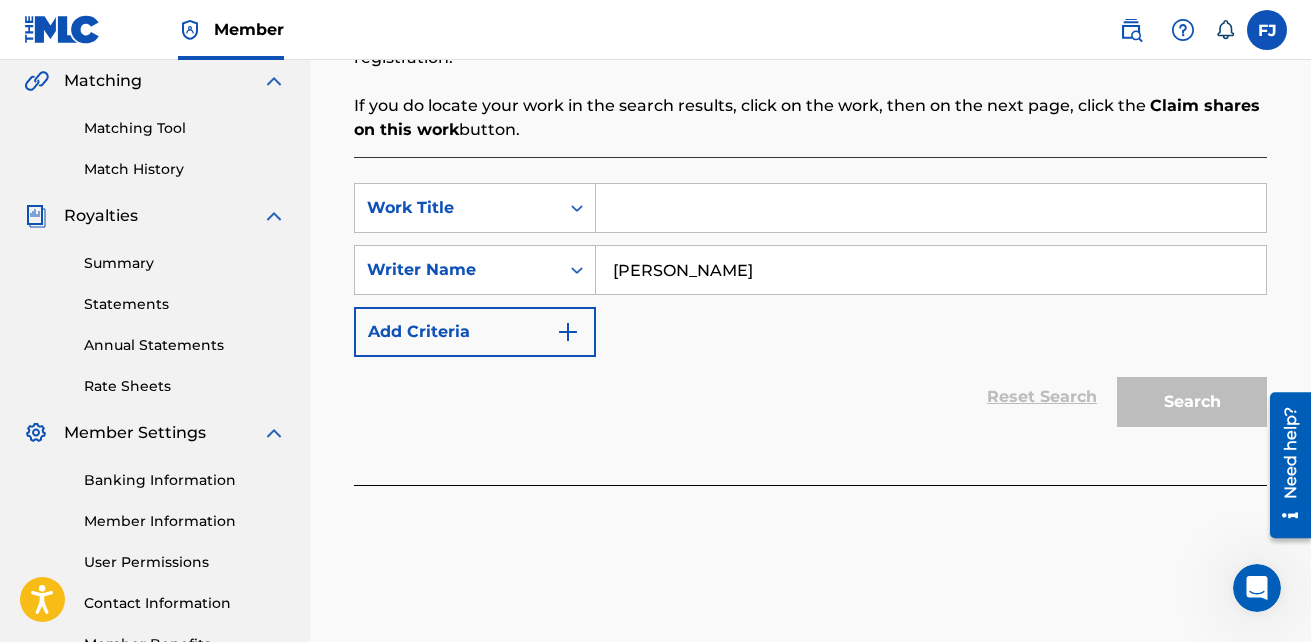 scroll, scrollTop: 398, scrollLeft: 0, axis: vertical 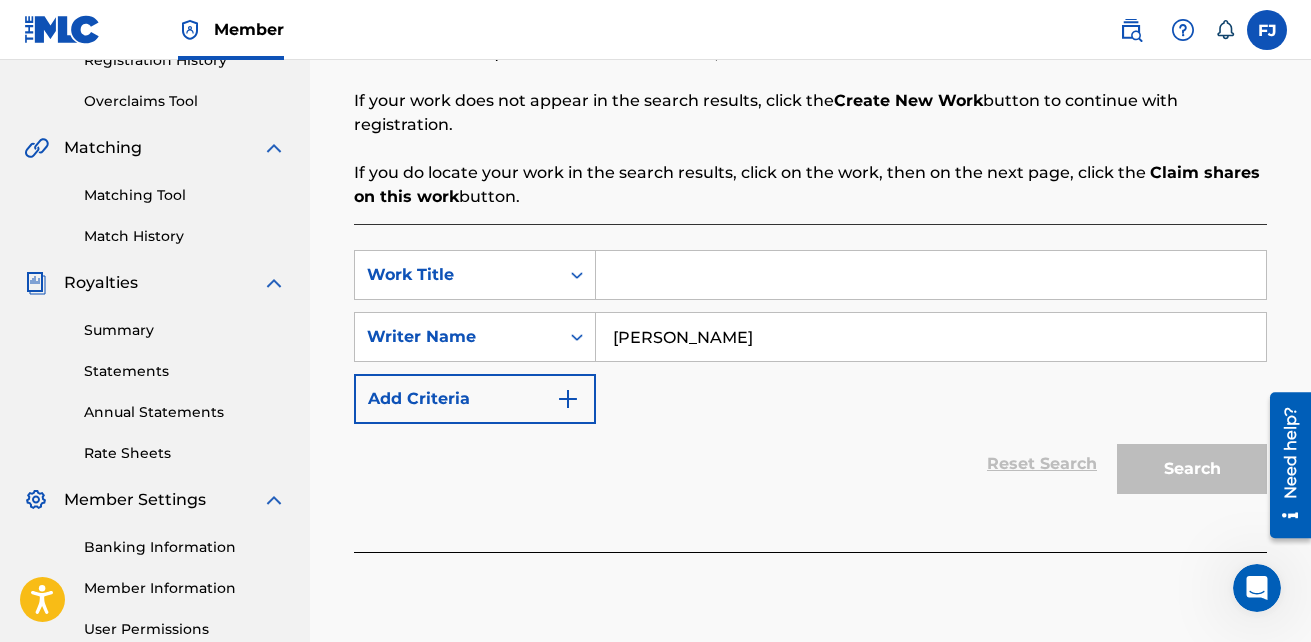 type on "[PERSON_NAME]" 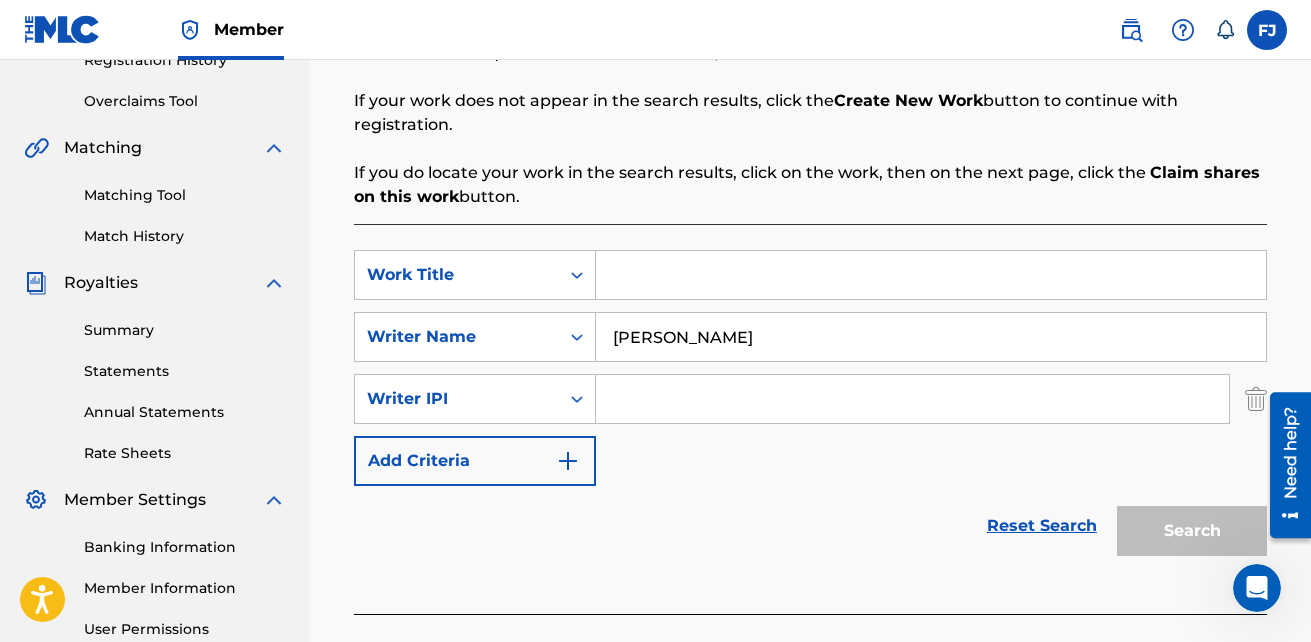 click at bounding box center (912, 399) 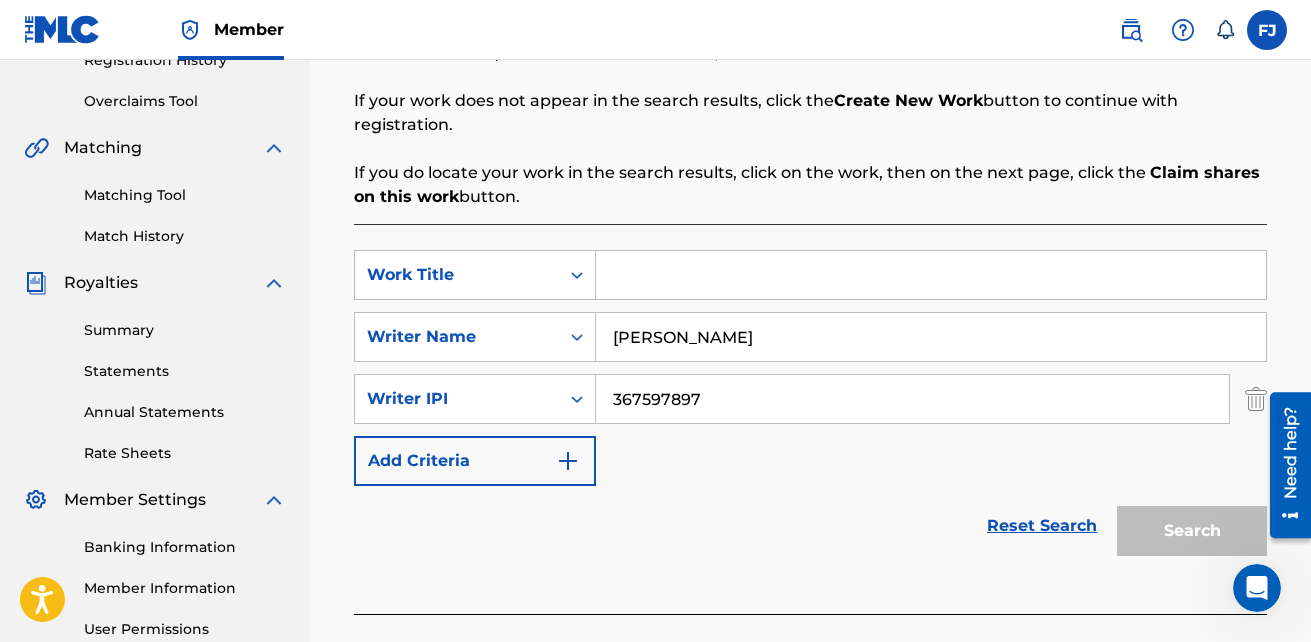 type on "367597897" 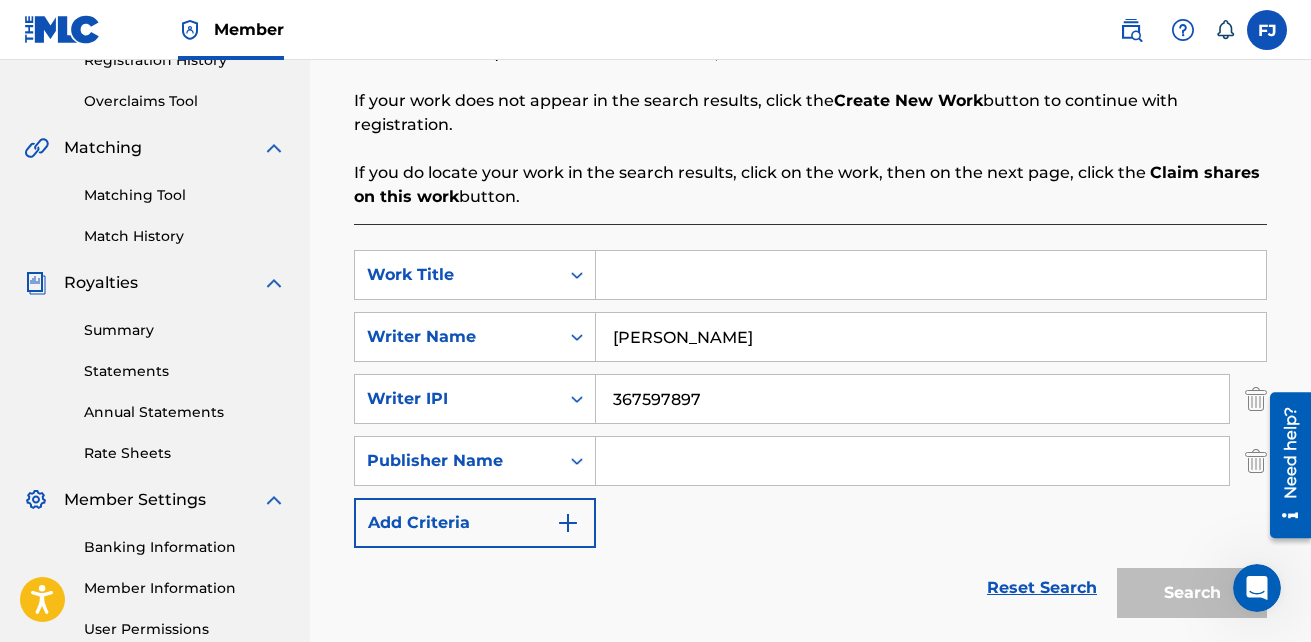 click at bounding box center (1256, 461) 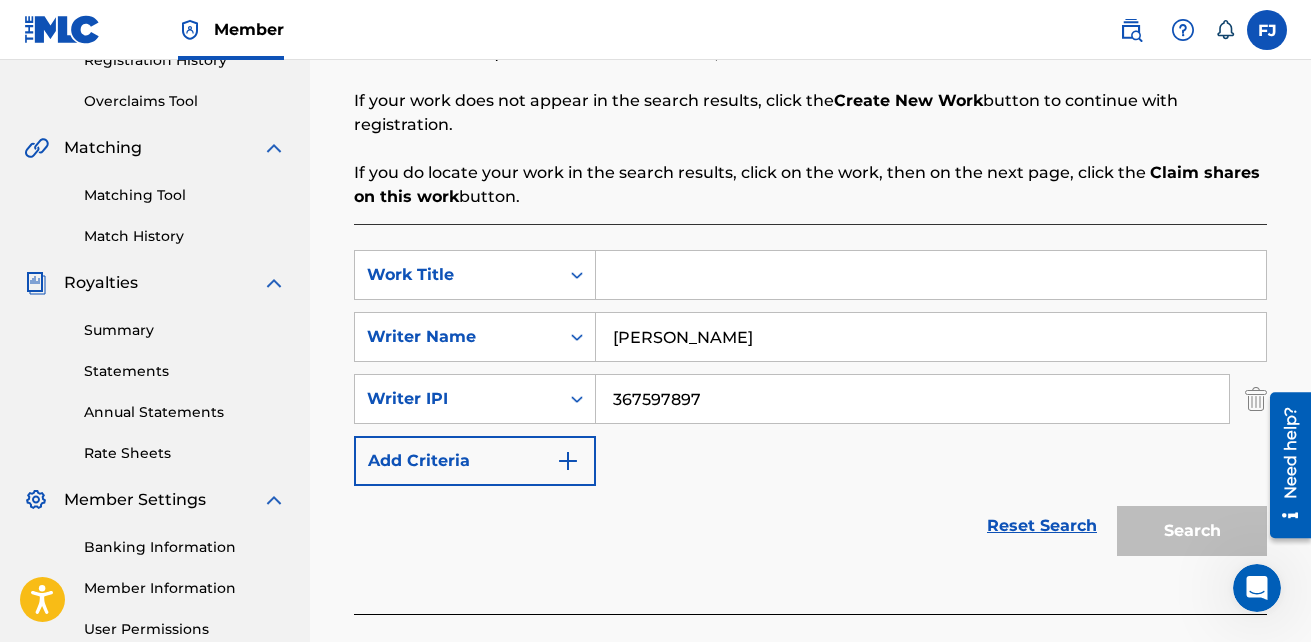 click at bounding box center [931, 275] 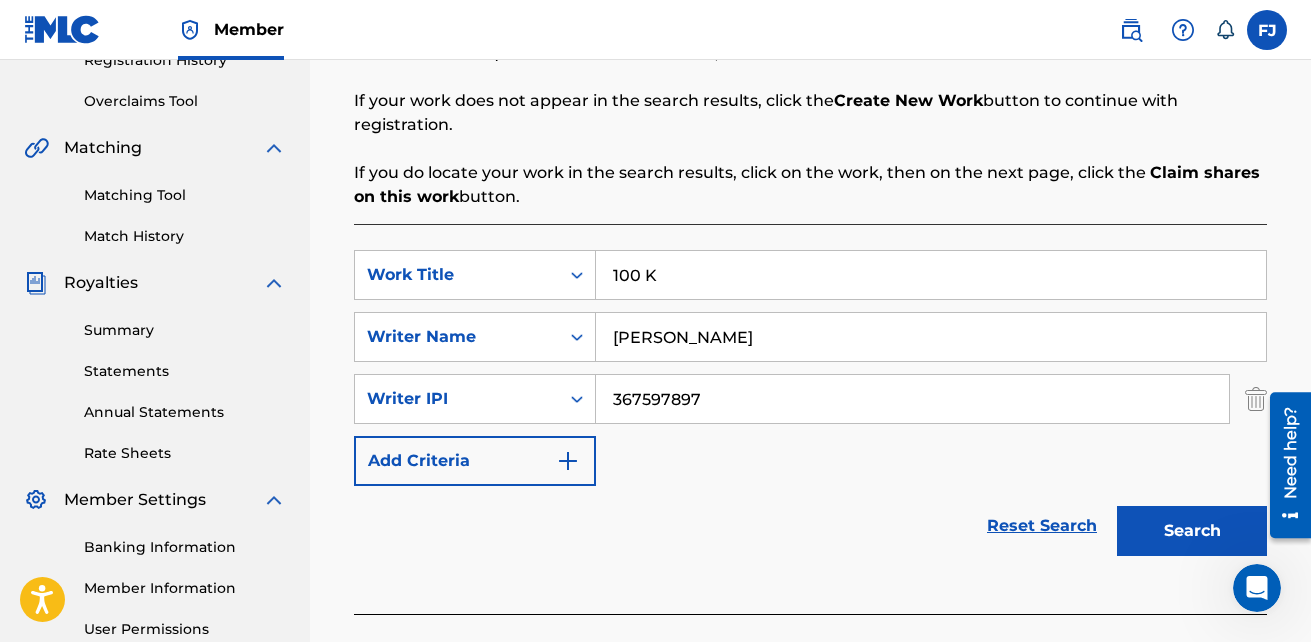 click on "Search" at bounding box center (1192, 531) 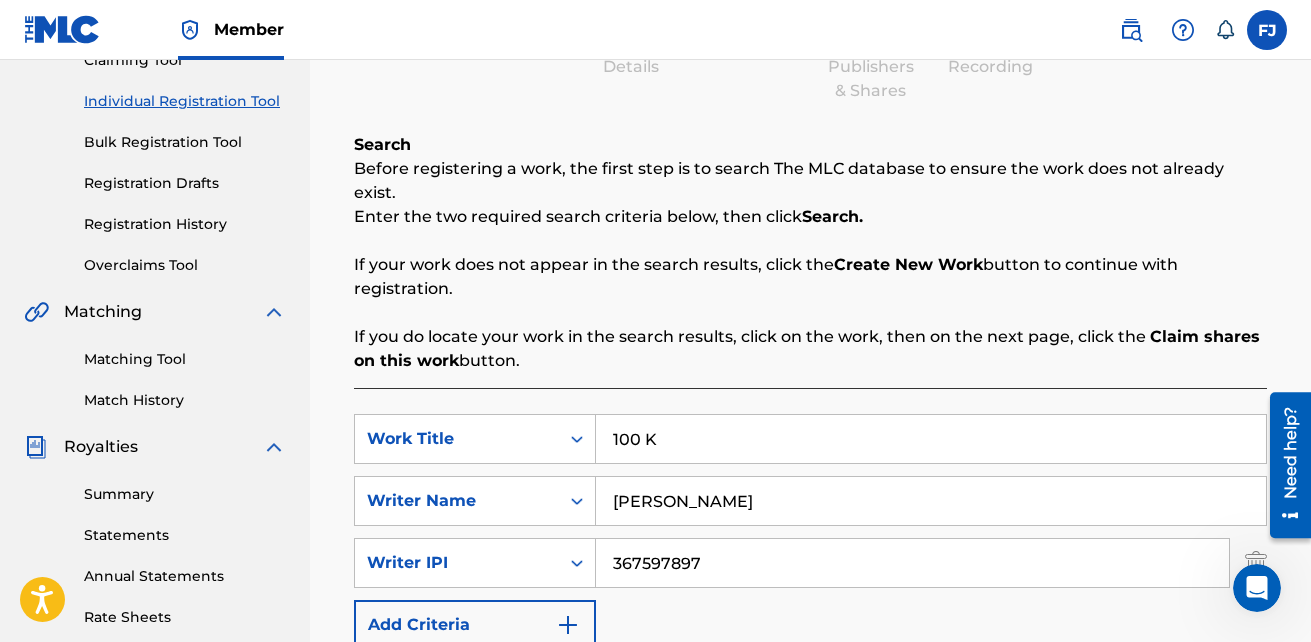 scroll, scrollTop: 225, scrollLeft: 0, axis: vertical 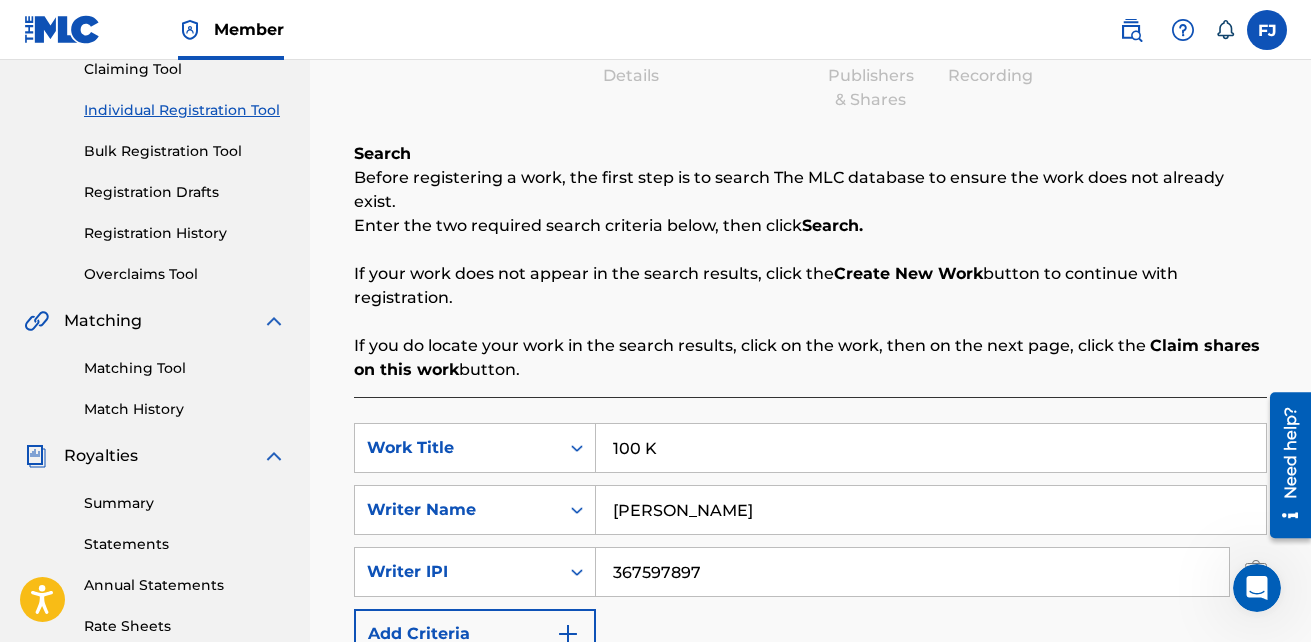 click on "100 K" at bounding box center [931, 448] 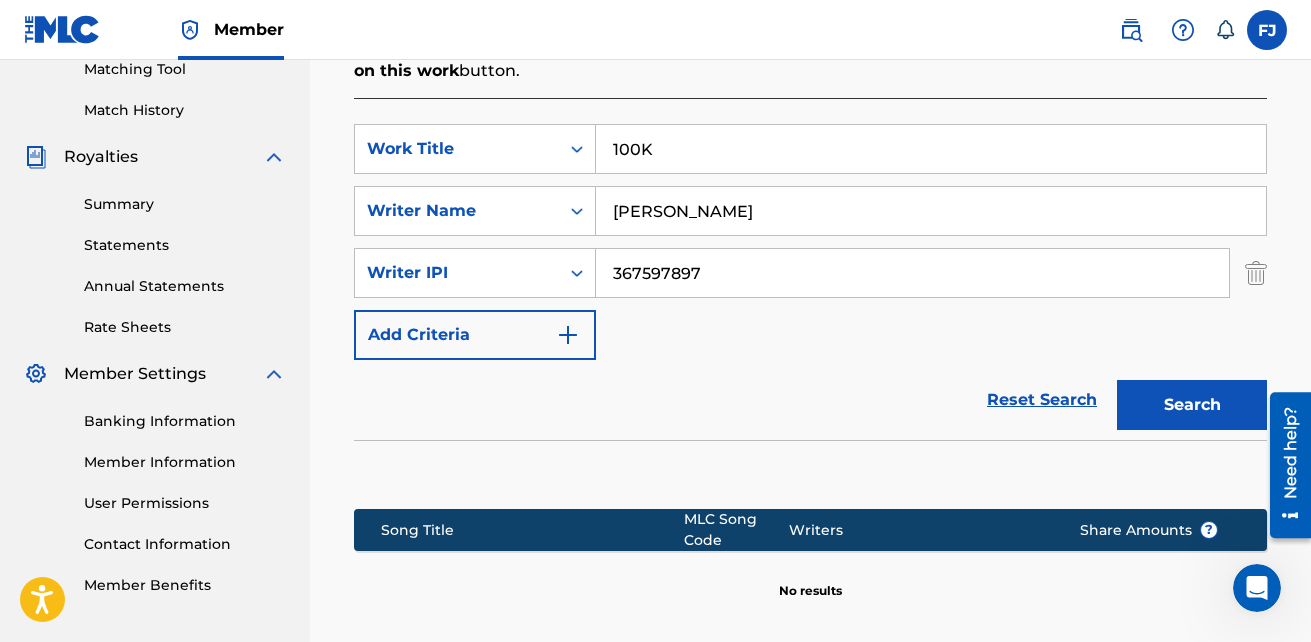 scroll, scrollTop: 525, scrollLeft: 0, axis: vertical 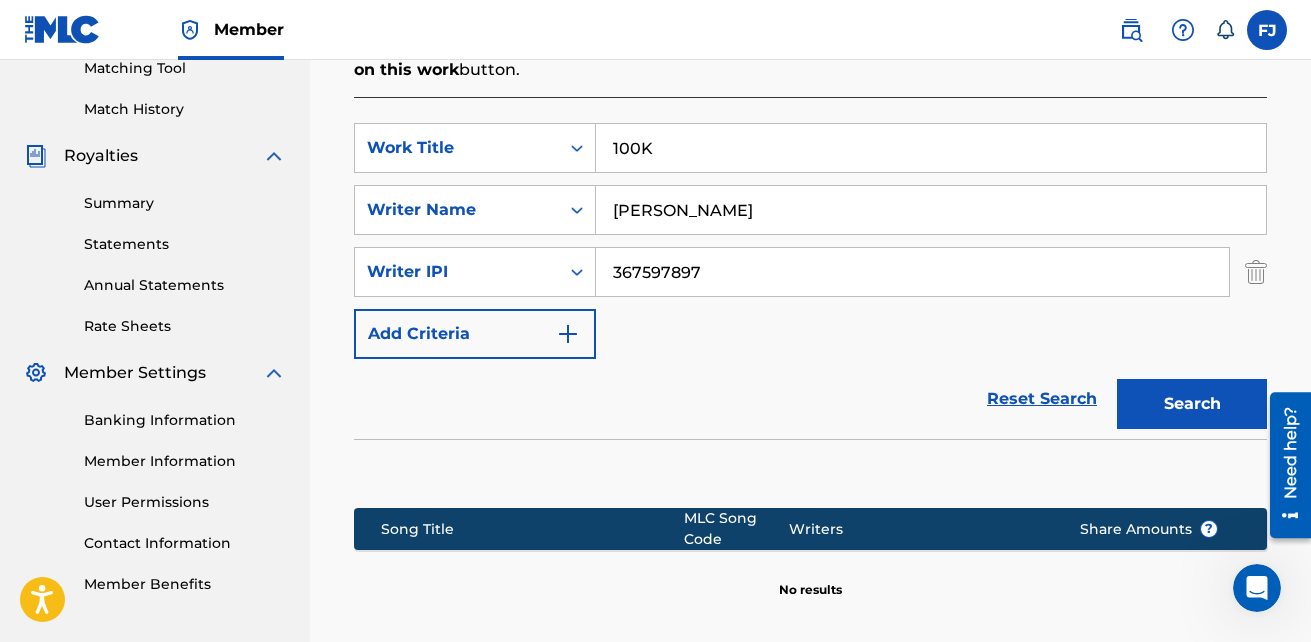 type on "100K" 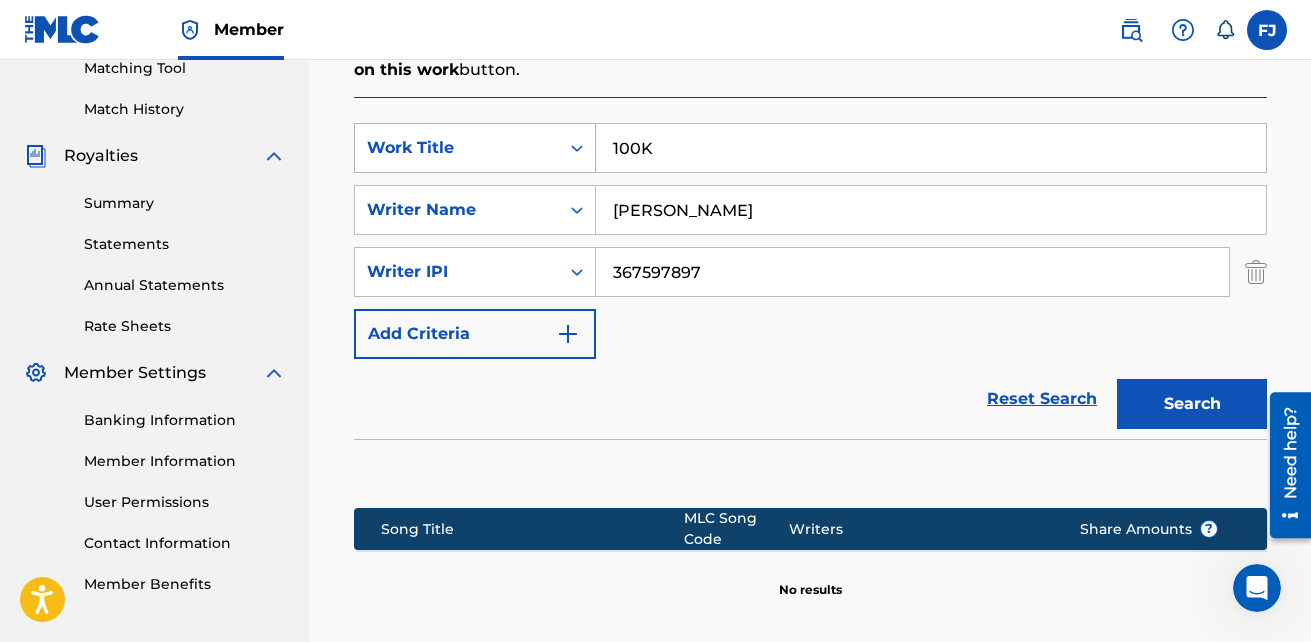 drag, startPoint x: 682, startPoint y: 136, endPoint x: 525, endPoint y: 130, distance: 157.11461 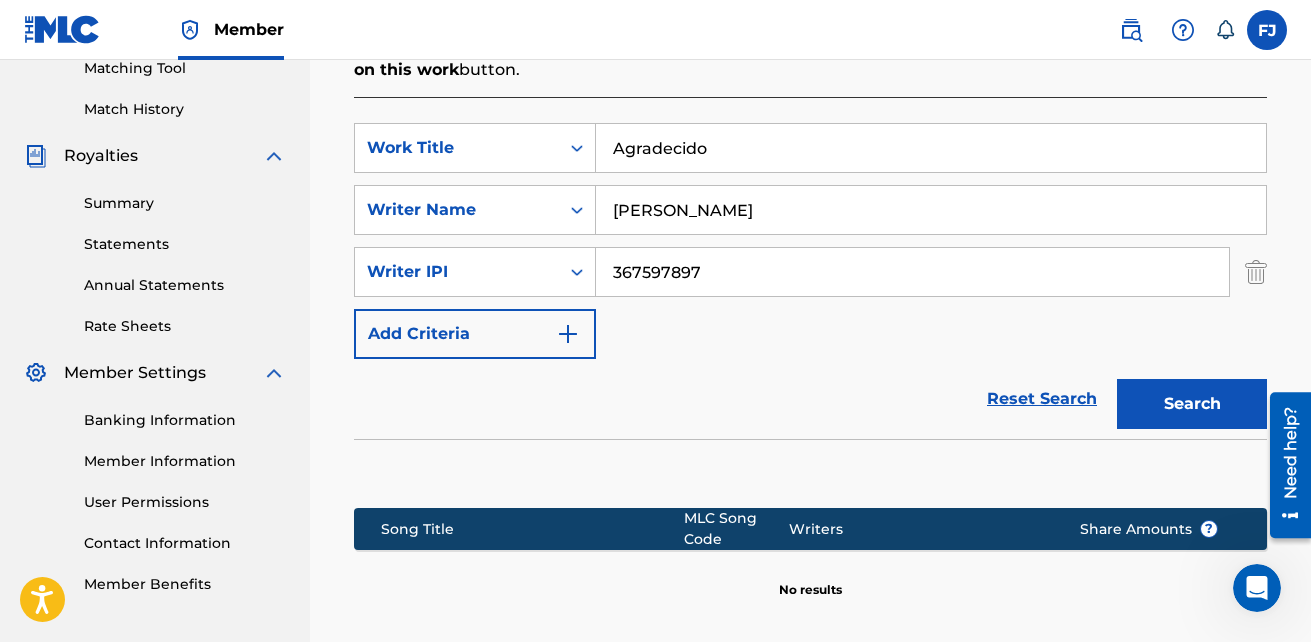 type on "Agradecido" 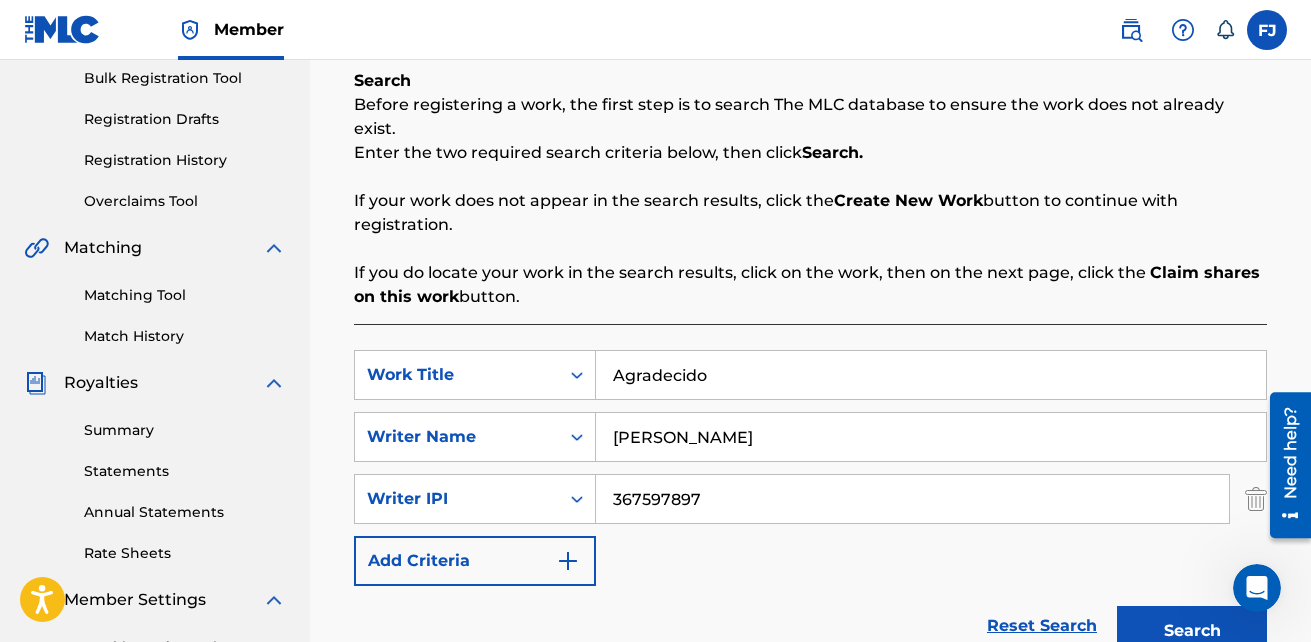 scroll, scrollTop: 300, scrollLeft: 0, axis: vertical 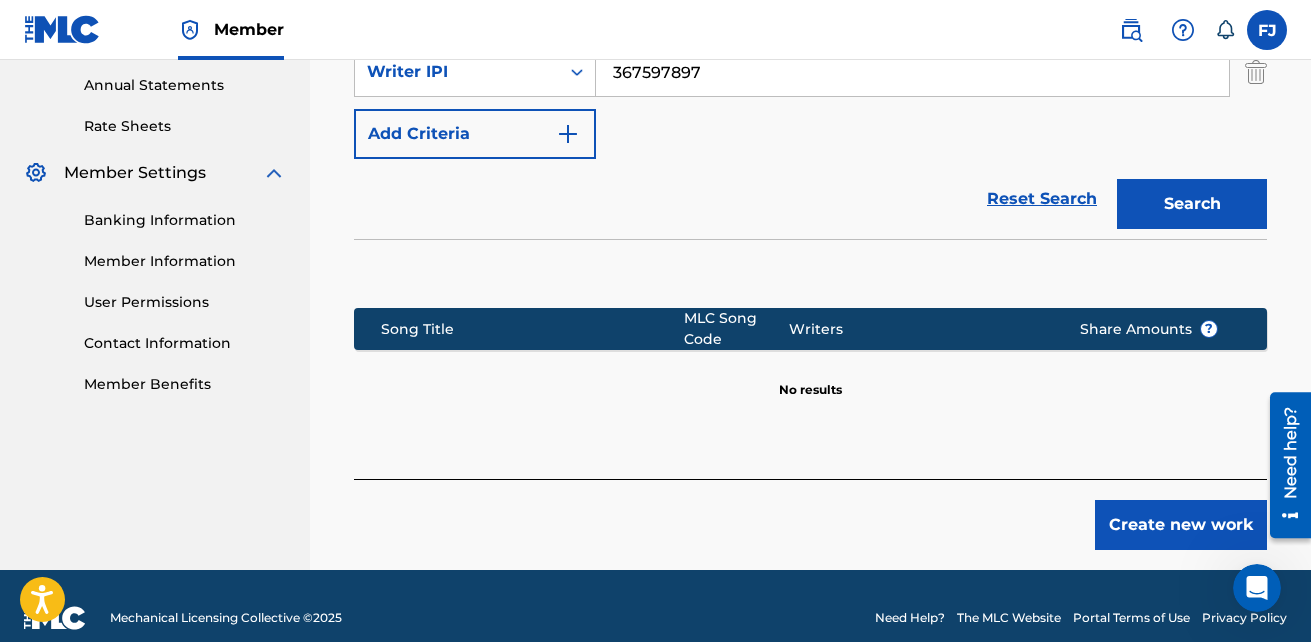 click on "Create new work" at bounding box center [1181, 525] 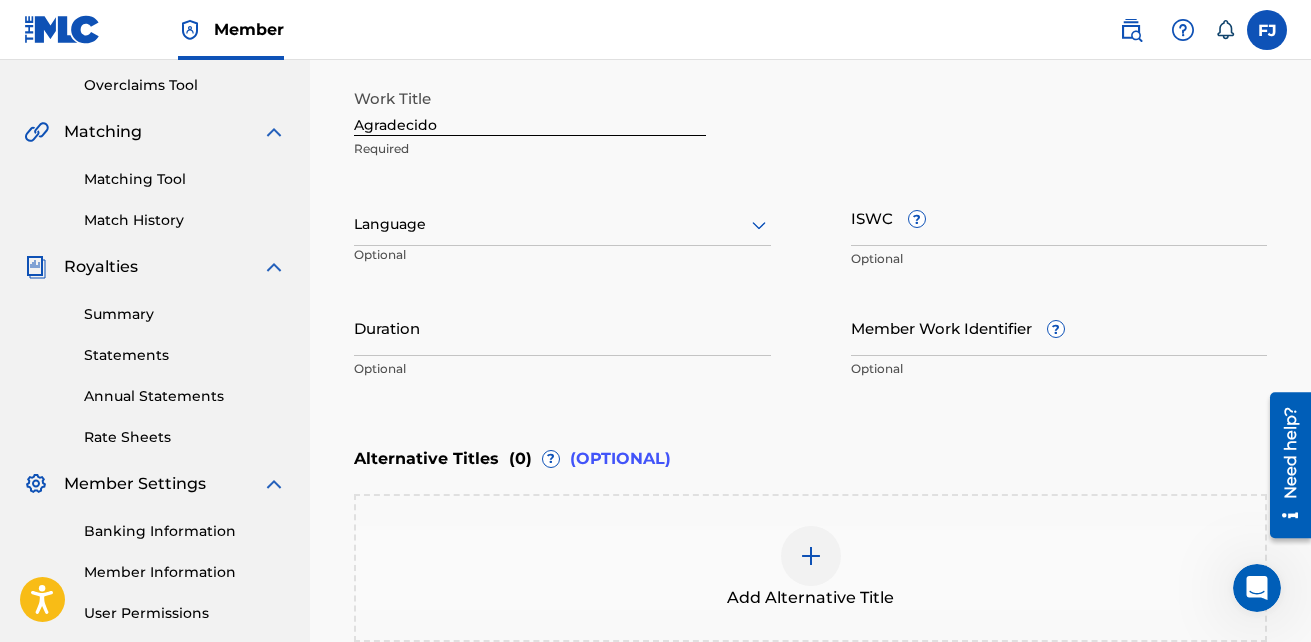 scroll, scrollTop: 351, scrollLeft: 0, axis: vertical 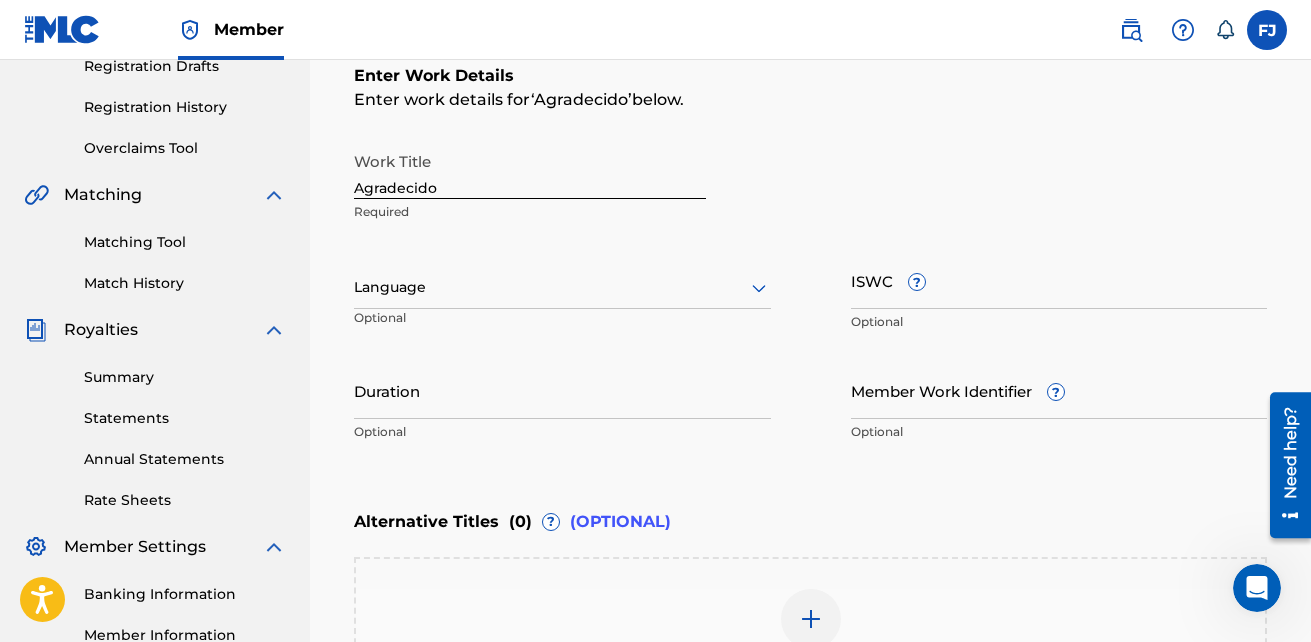 click at bounding box center [562, 287] 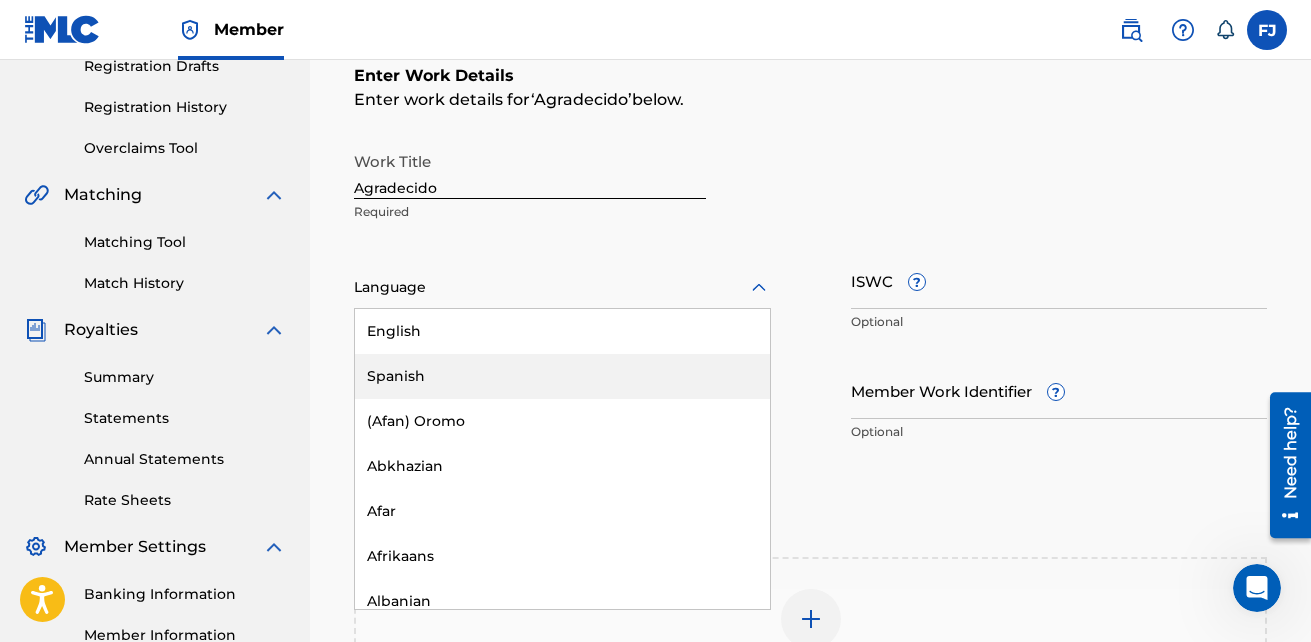 click on "Spanish" at bounding box center [562, 376] 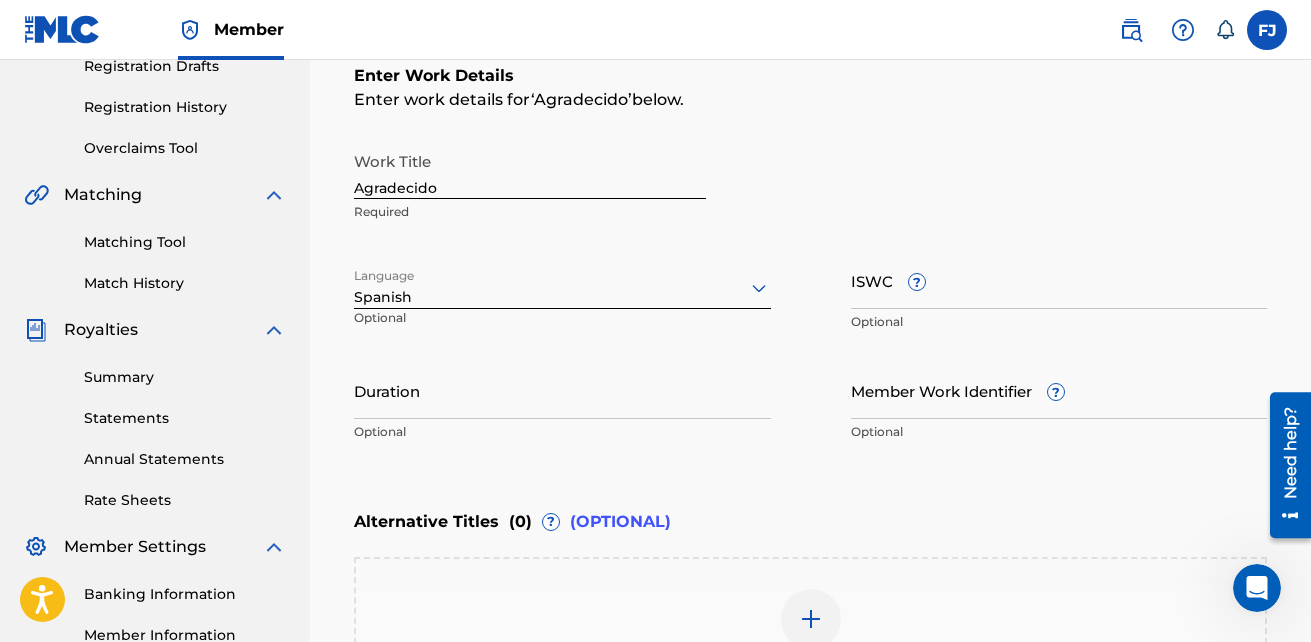 click on "Duration" at bounding box center (562, 390) 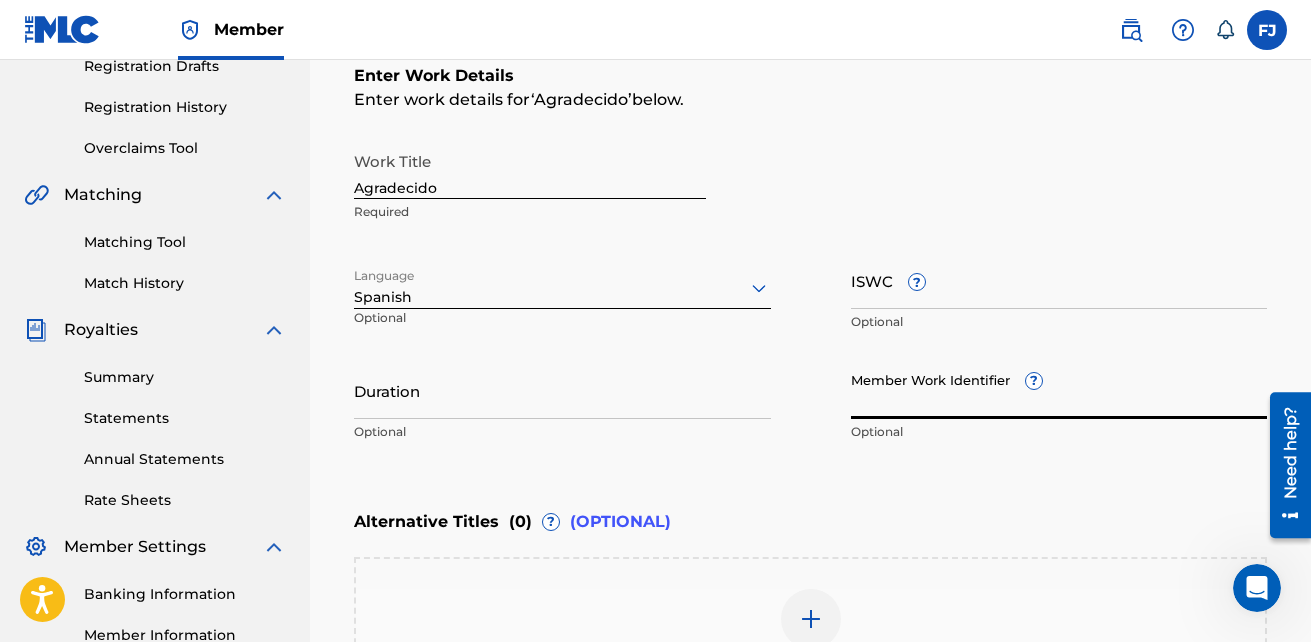 click on "Member Work Identifier   ?" at bounding box center (1059, 390) 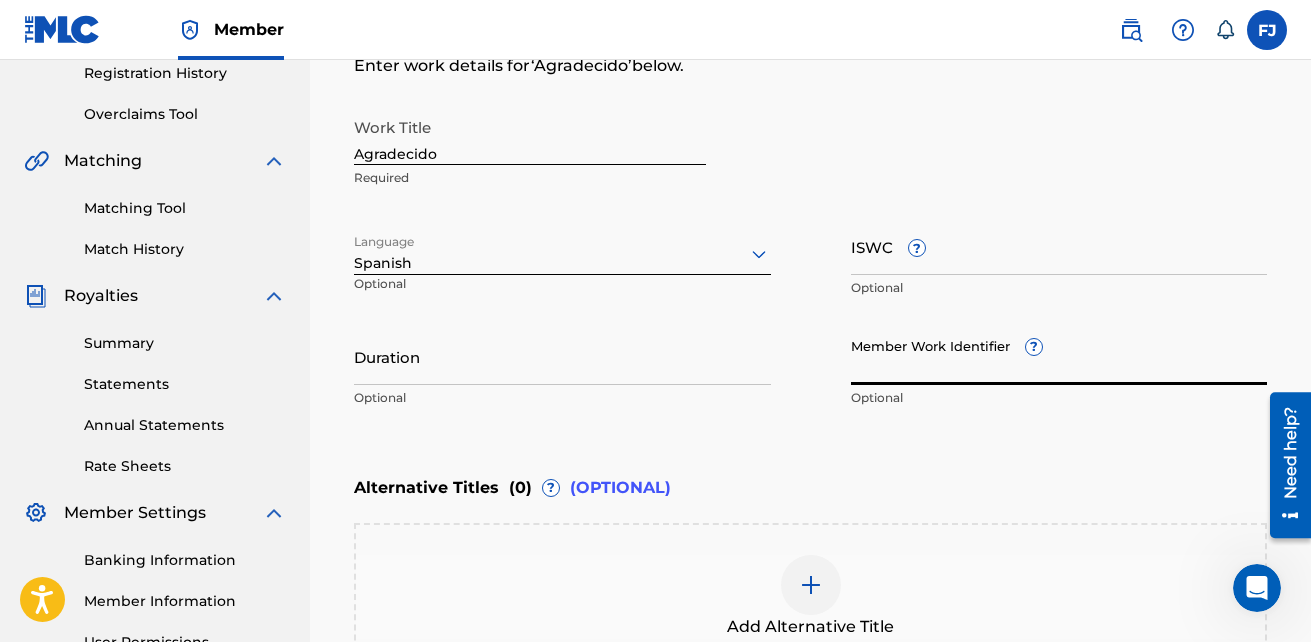 scroll, scrollTop: 351, scrollLeft: 0, axis: vertical 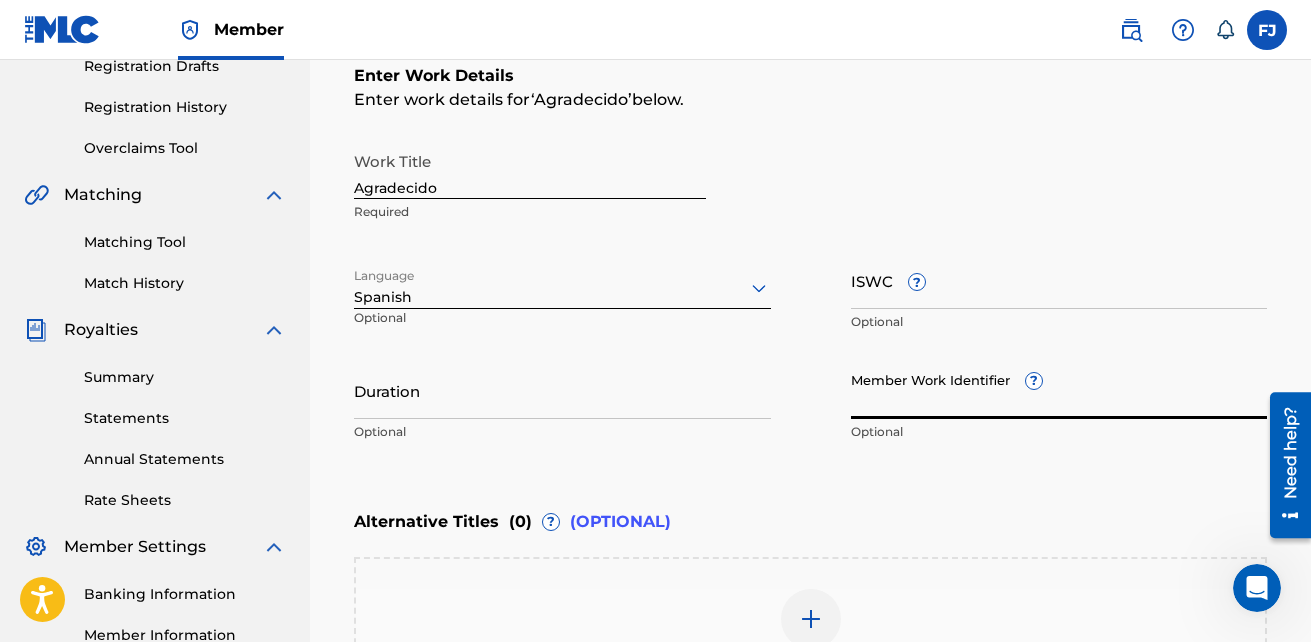 click on "ISWC   ?" at bounding box center (1059, 280) 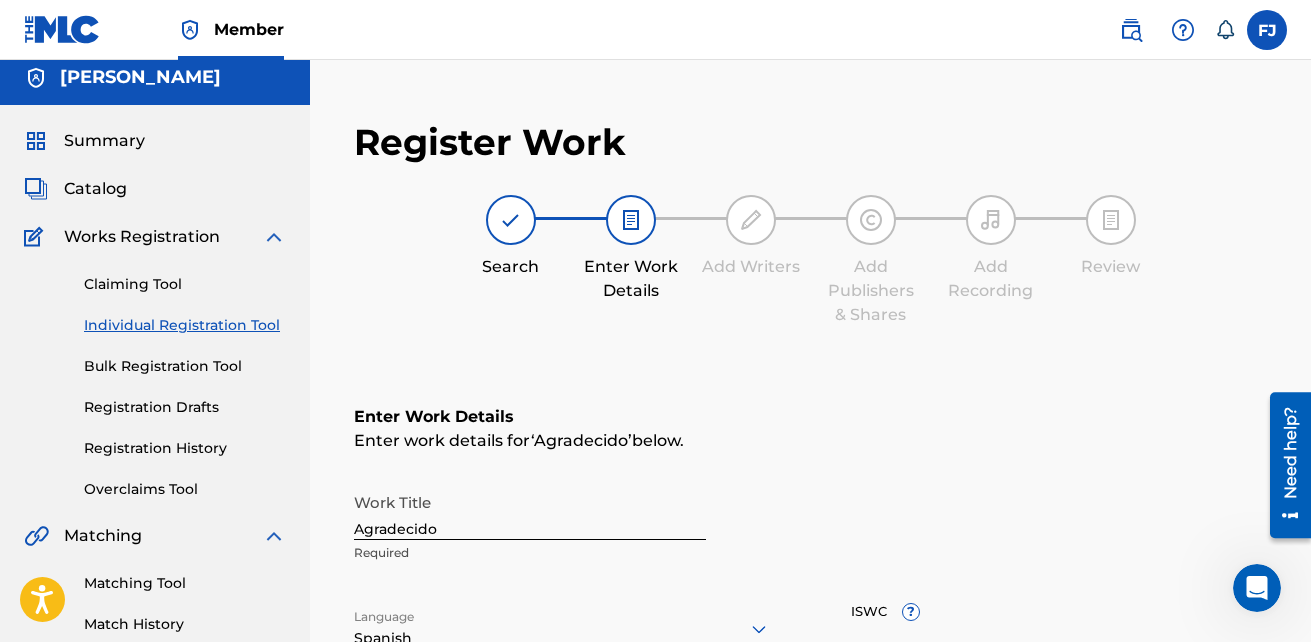 scroll, scrollTop: 0, scrollLeft: 0, axis: both 